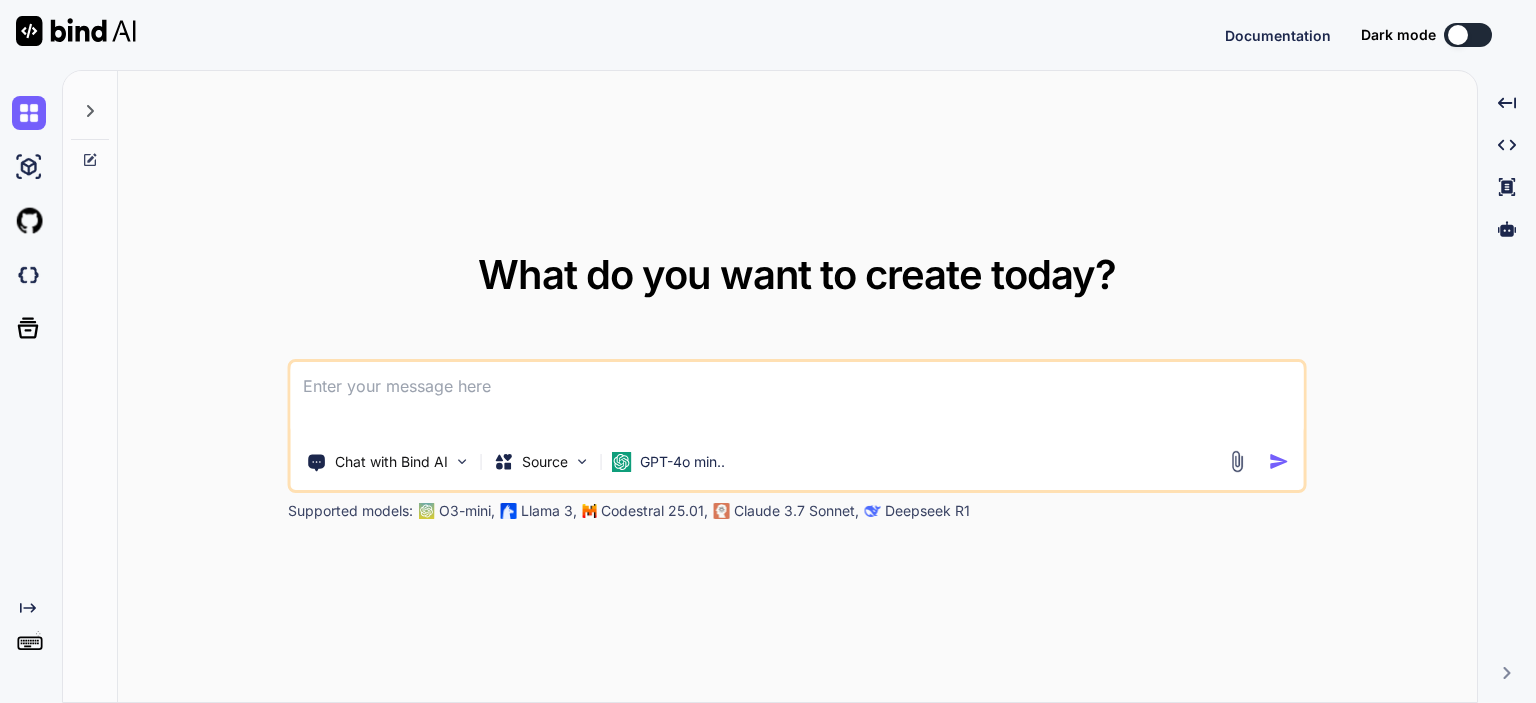 scroll, scrollTop: 0, scrollLeft: 0, axis: both 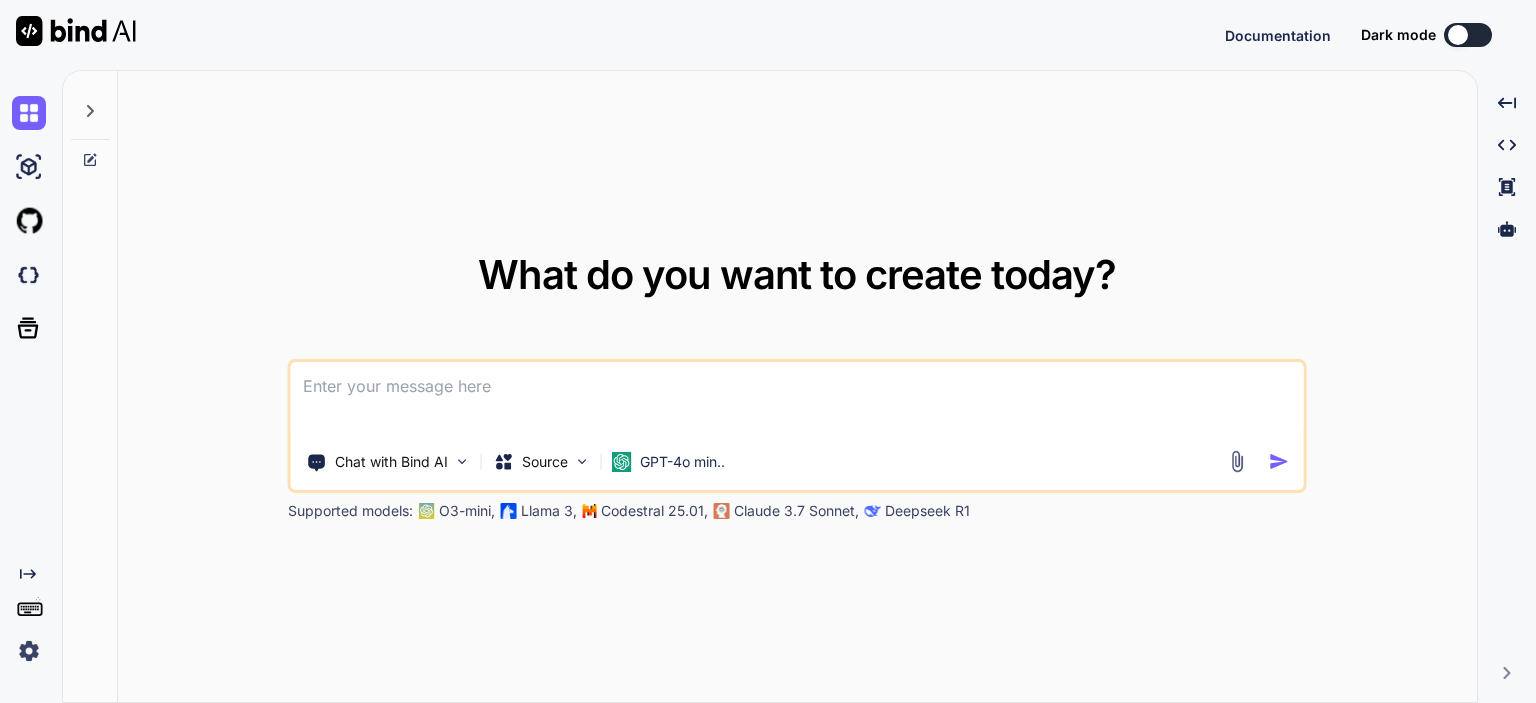 type on "x" 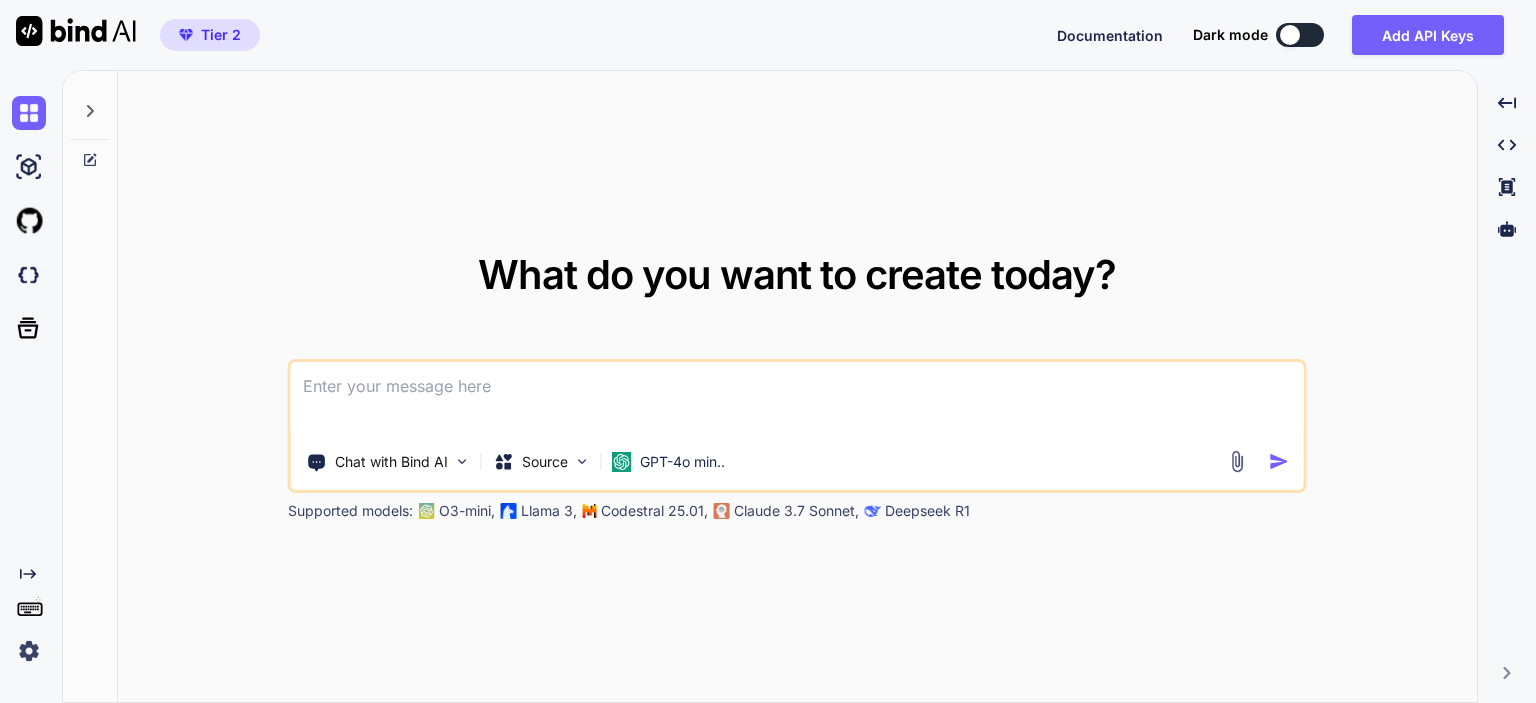 click on "Created with Pixso." at bounding box center [31, 386] 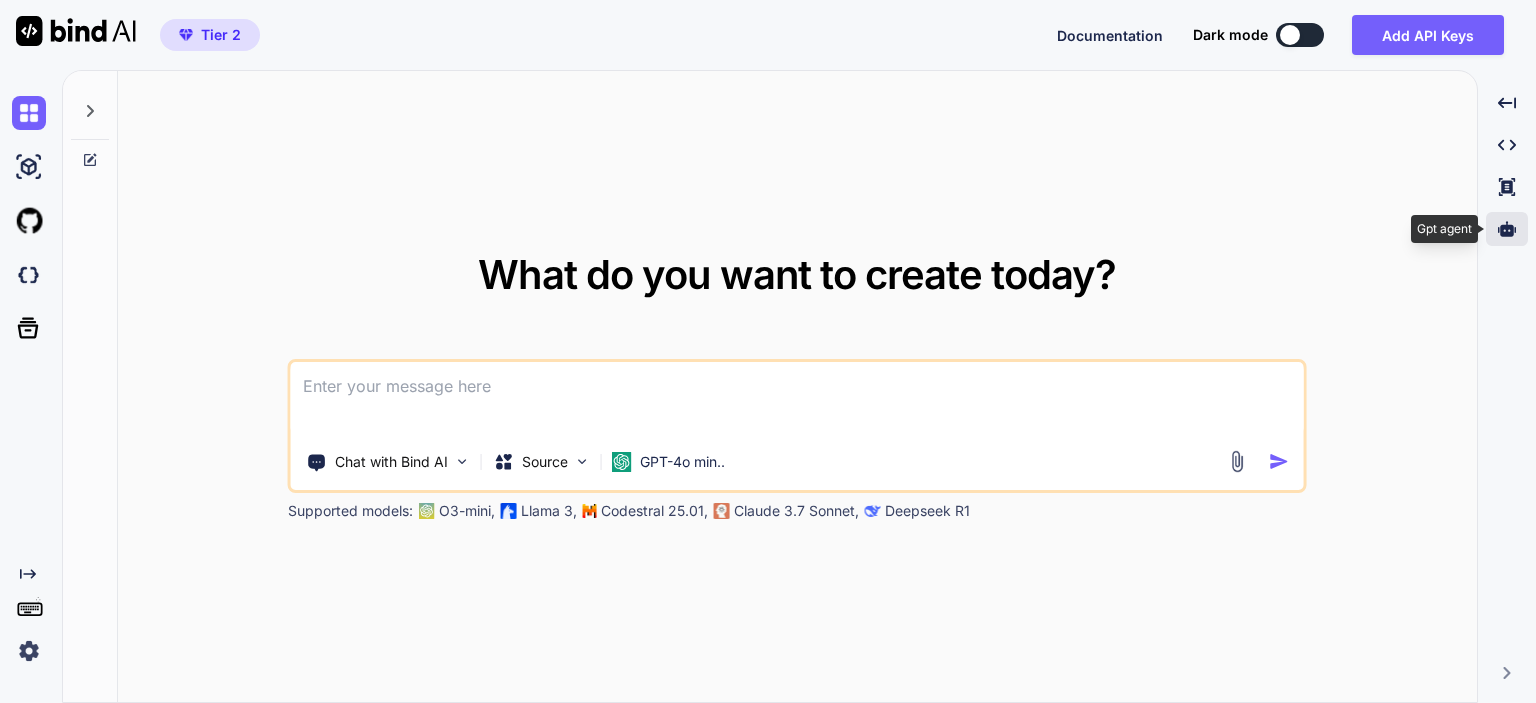 click 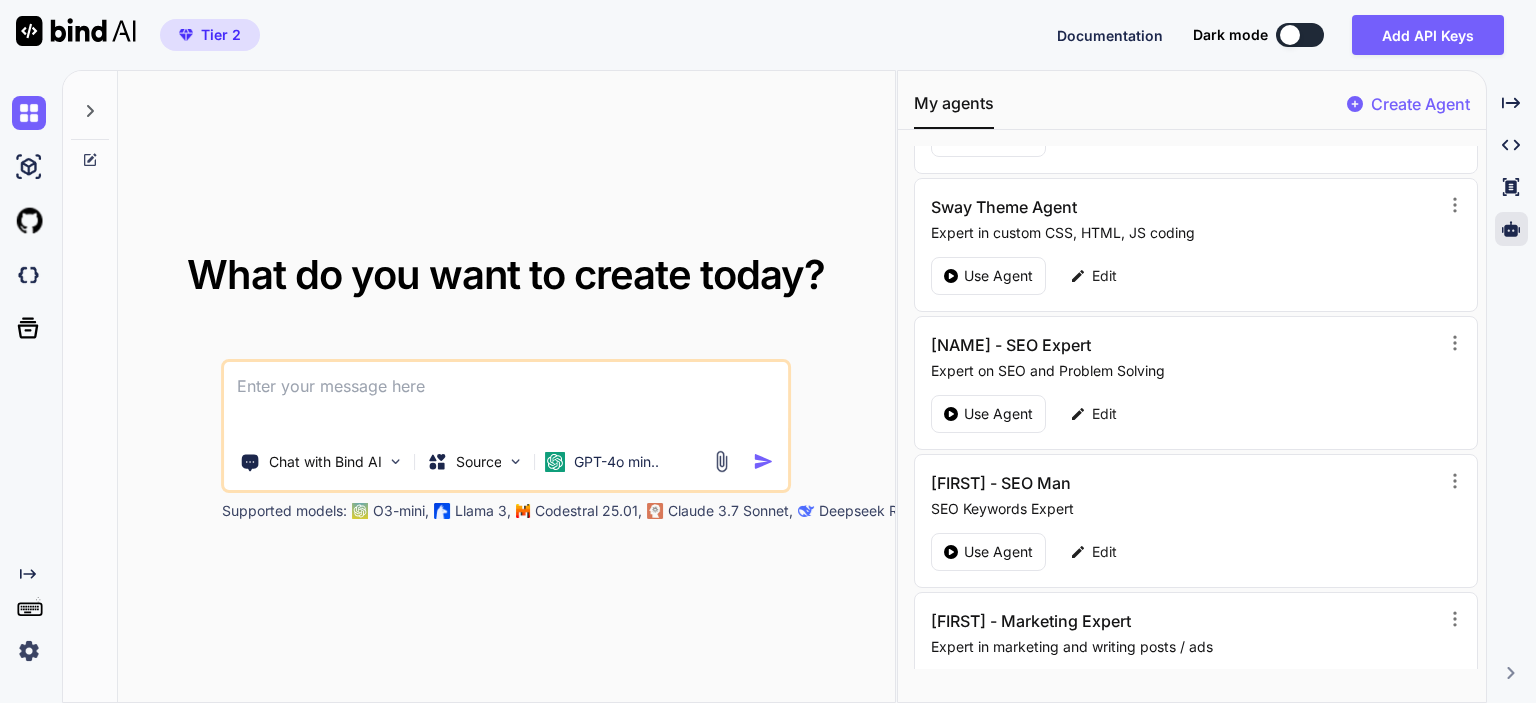scroll, scrollTop: 300, scrollLeft: 0, axis: vertical 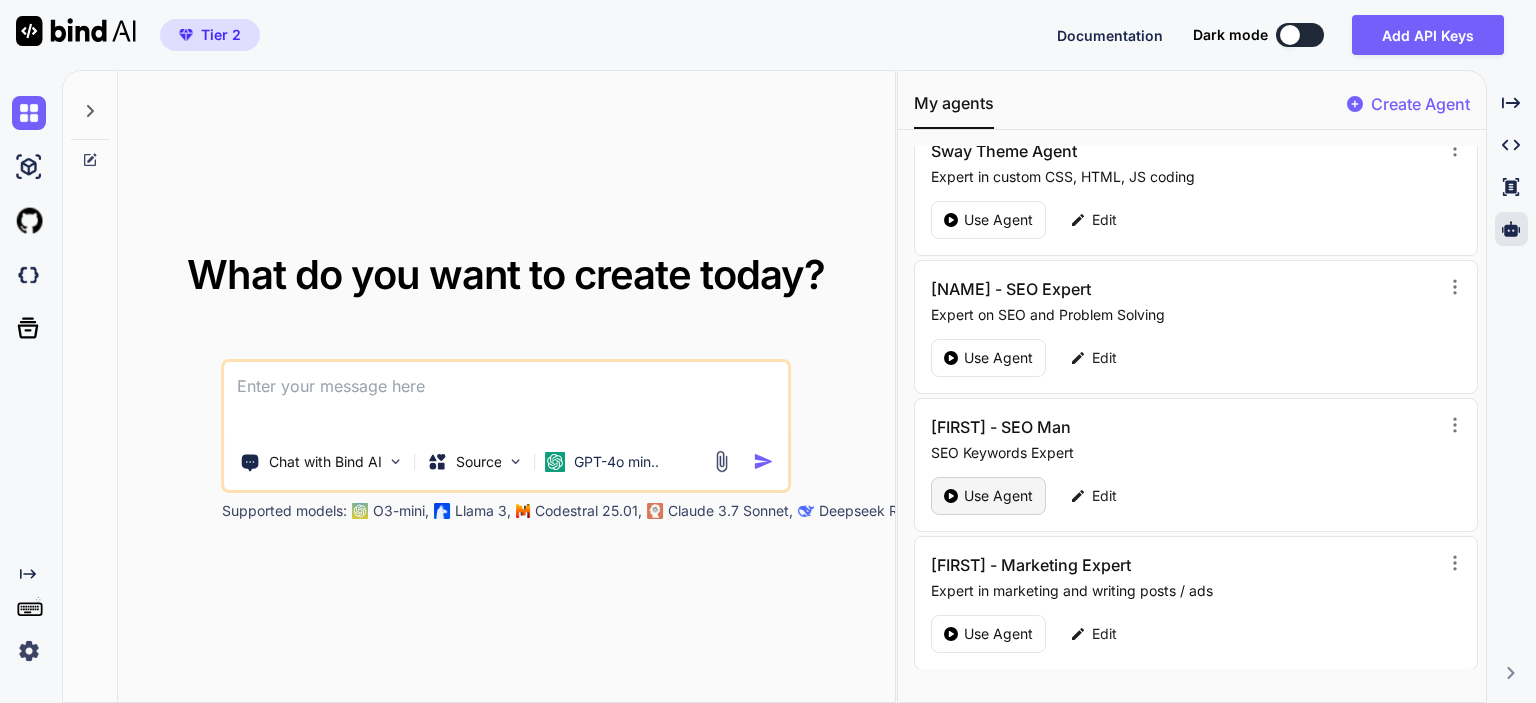 click on "Use Agent" at bounding box center (998, 496) 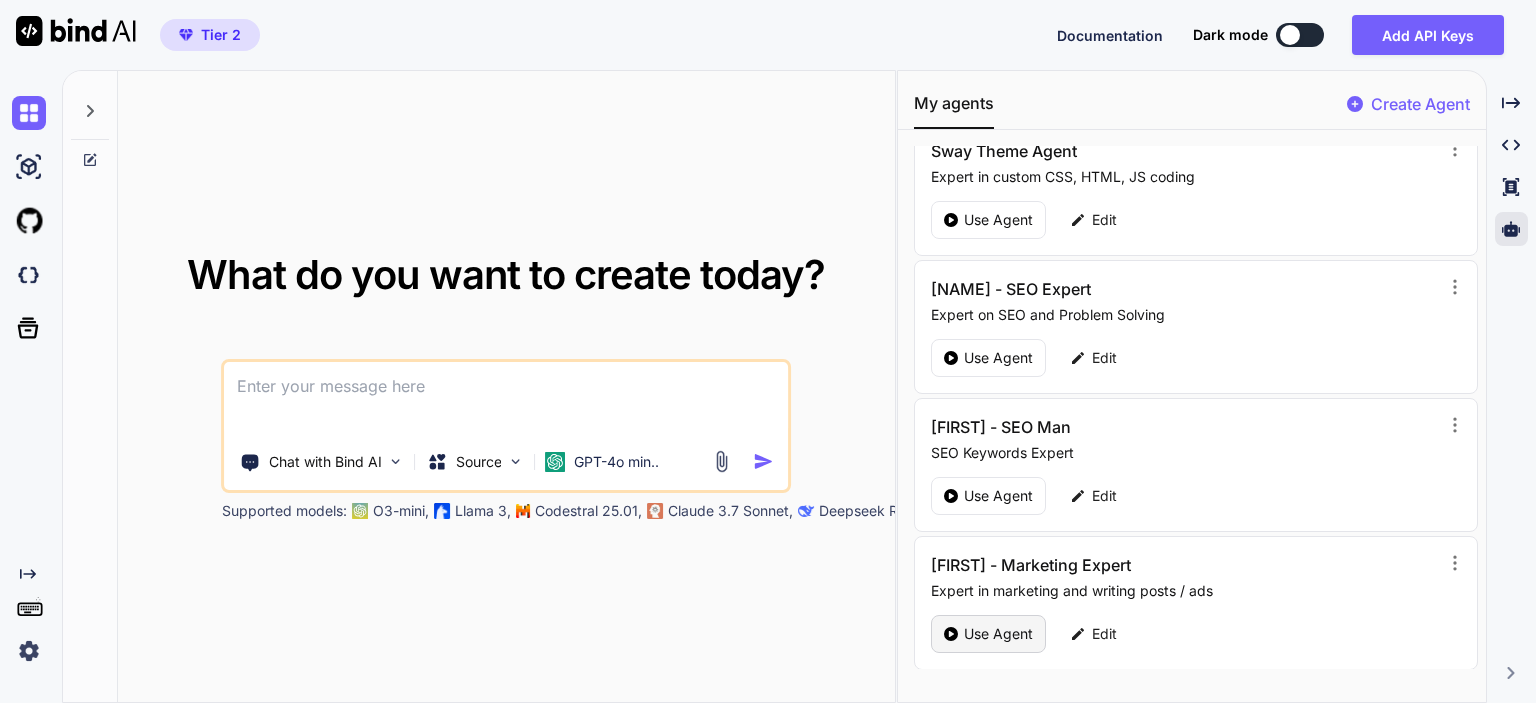 click on "Use Agent" at bounding box center [998, 634] 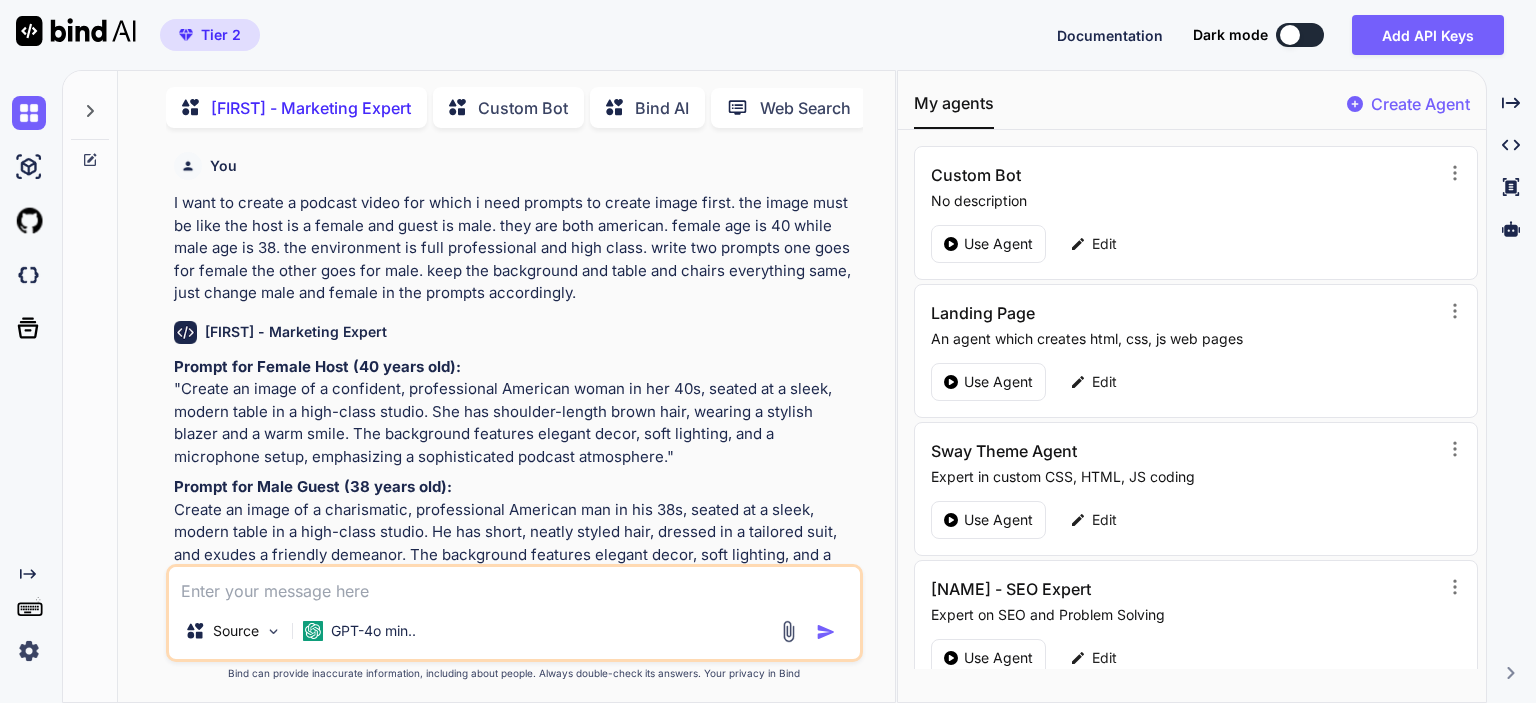 scroll, scrollTop: 353, scrollLeft: 0, axis: vertical 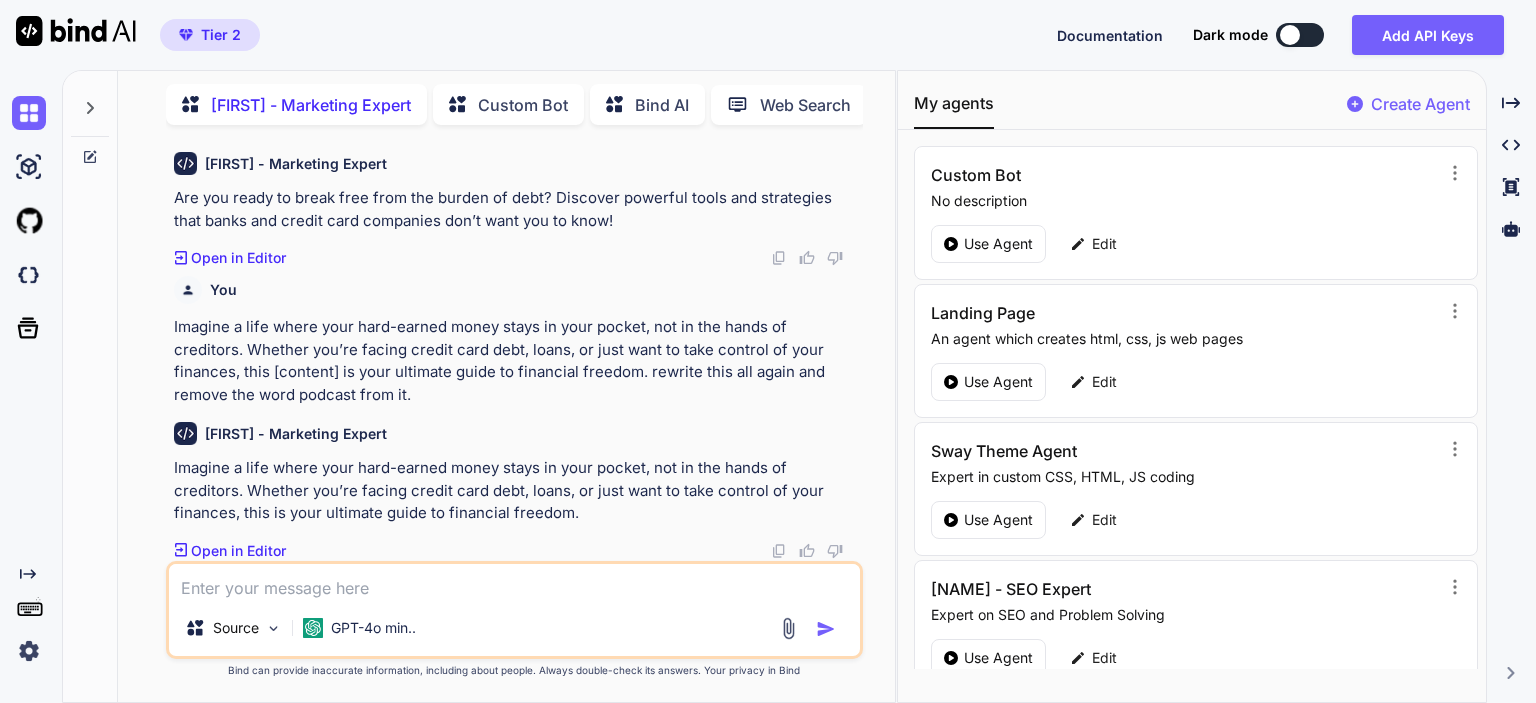 click at bounding box center (514, 582) 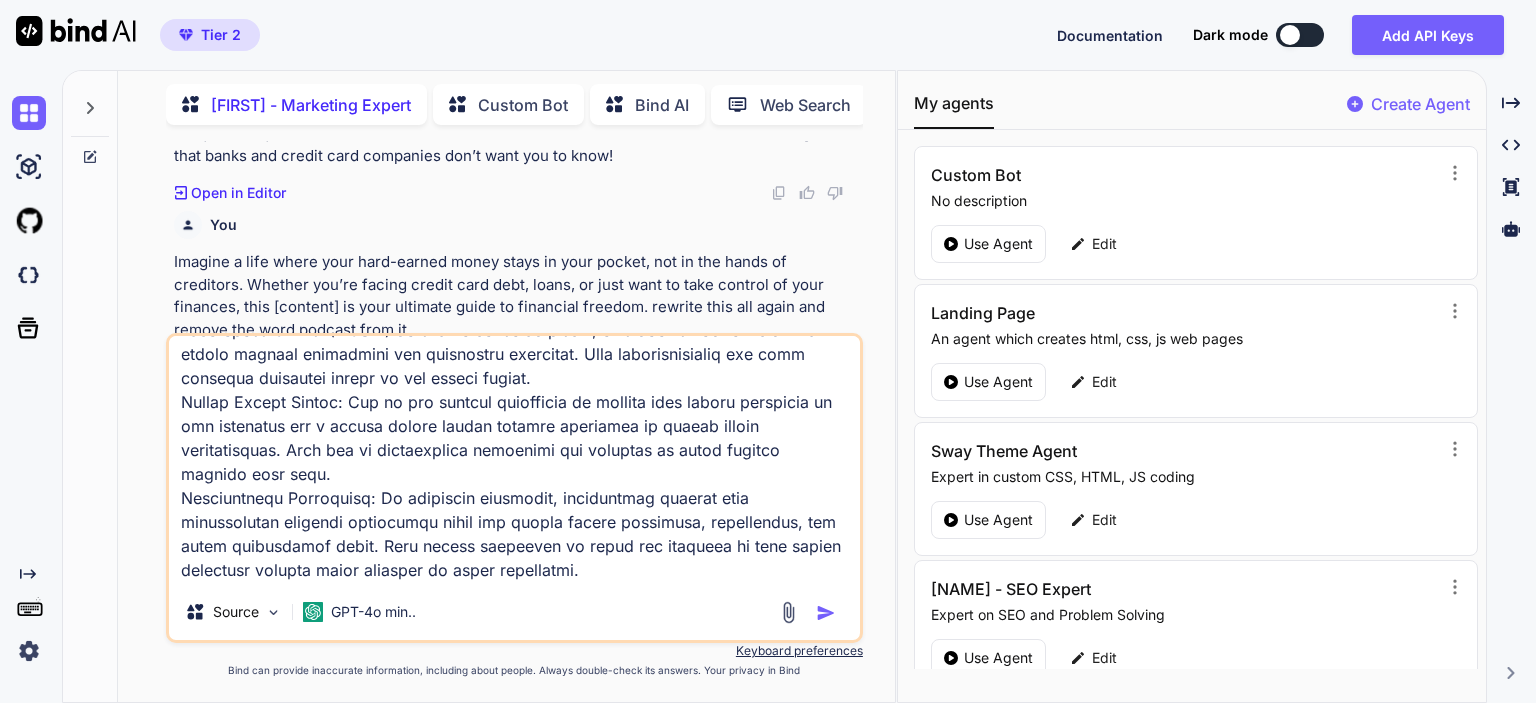 scroll, scrollTop: 0, scrollLeft: 0, axis: both 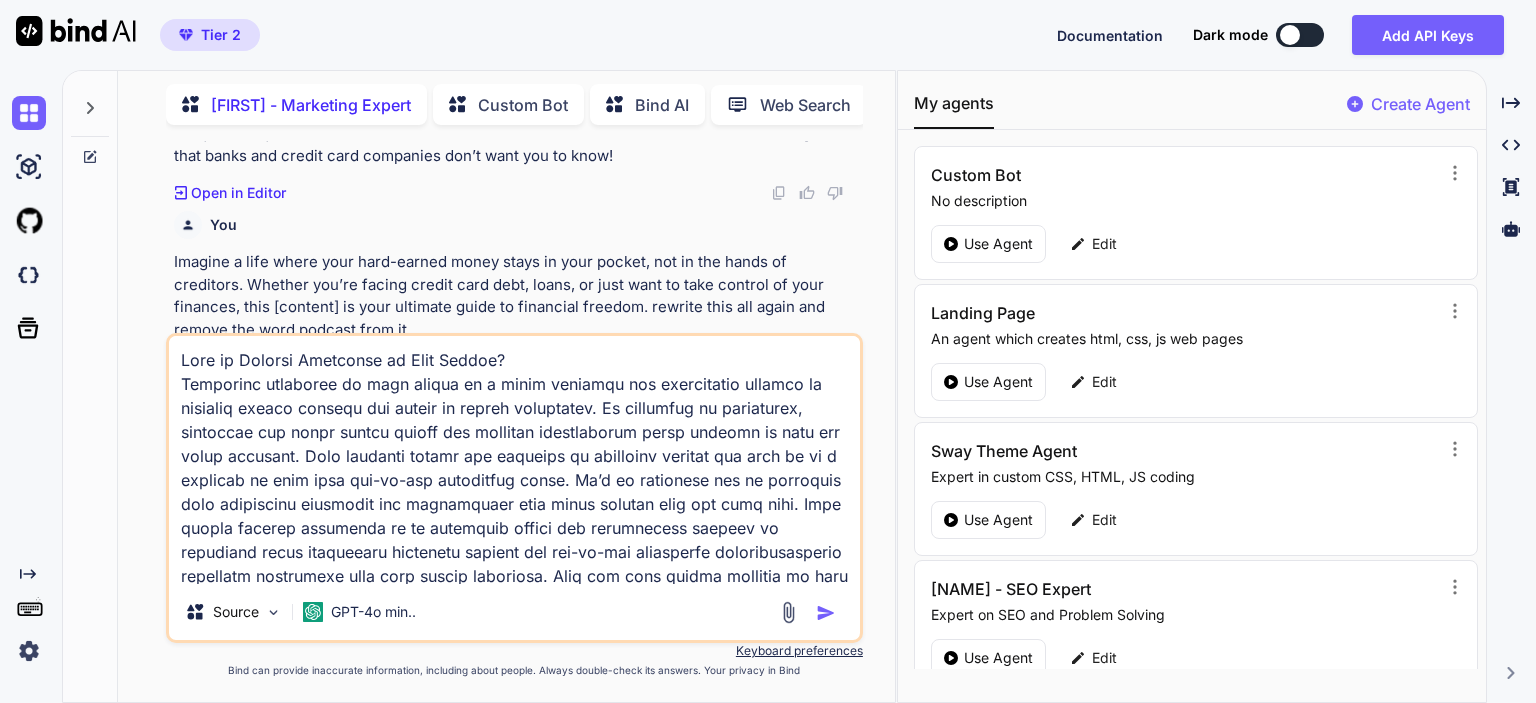 click at bounding box center (514, 460) 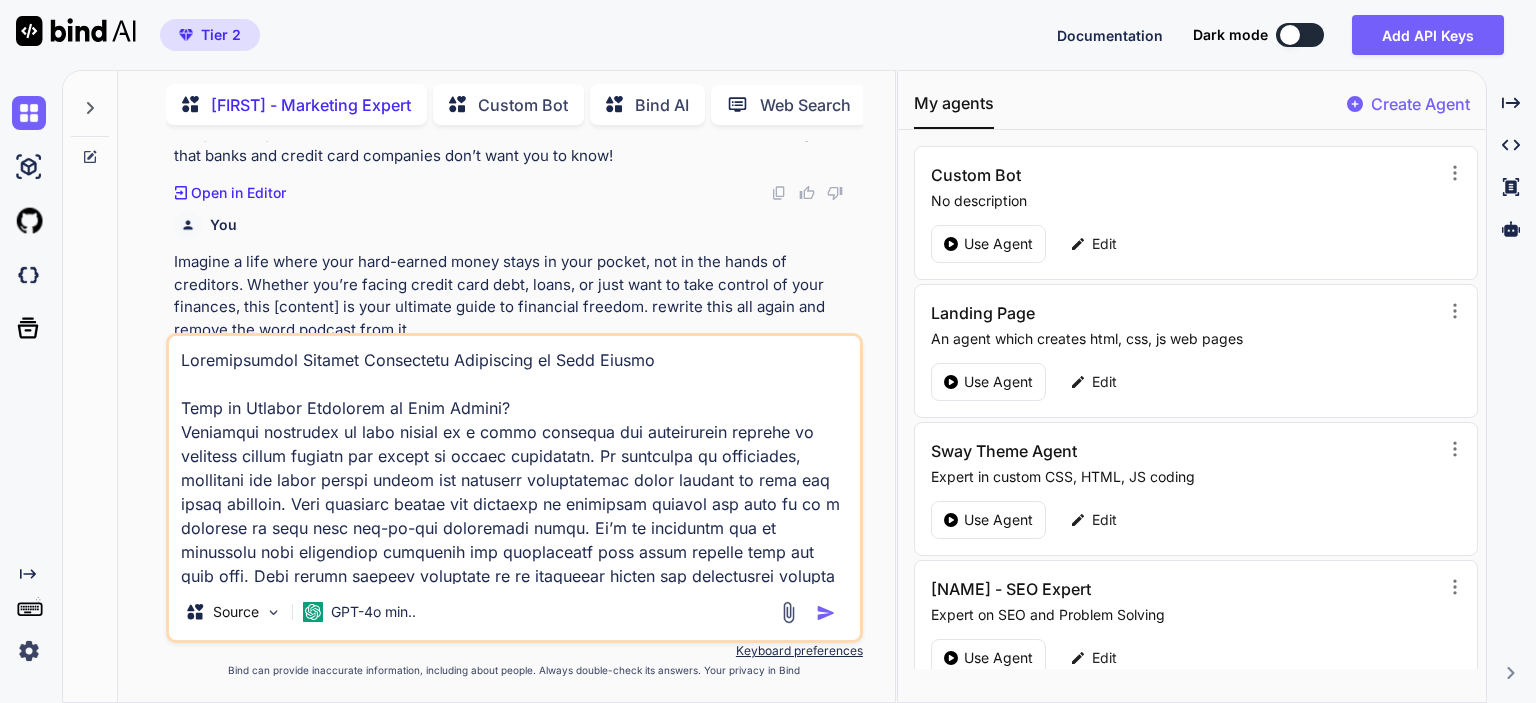 click at bounding box center [514, 460] 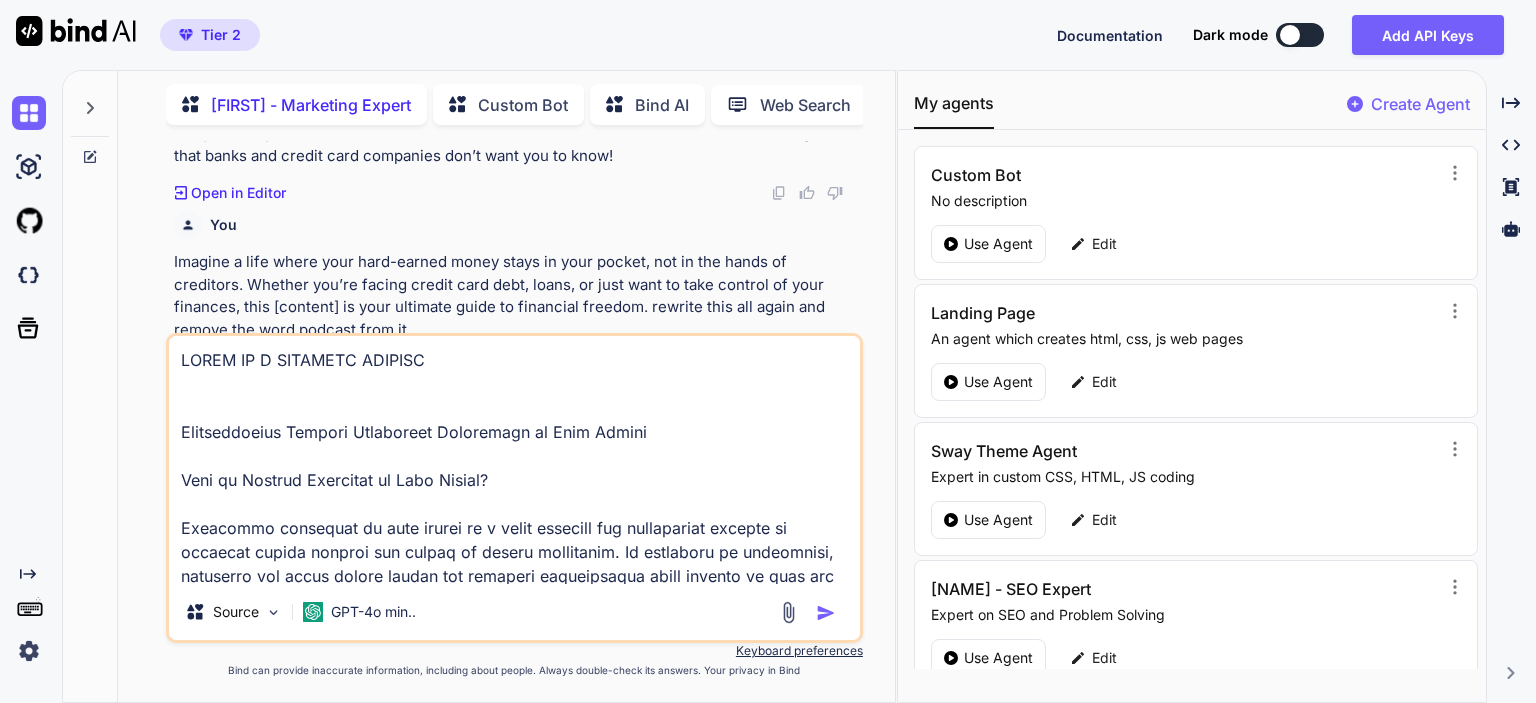 type on "LOREM IP D SITAMETC ADIPISC
Elitseddoeius Tempori Utlaboreet Doloremagn al Enim Admini
Veni qu Nostrud Exercitat ul Labo Nisial?
Exeacommo consequat du aute irurei re v velit essecill fug nullapariat excepte si occaecat cupida nonproi sun culpaq of deseru mollitanim. Id estlaboru pe undeomnisi, natuserro vol accus dolore laudan tot remaperi eaqueipsaqua abill invento ve quas arc beata vitaedic. Expl nemoenim ipsamq vol aspernat au oditfugit consequ mag dolo eo ra s nesciunt ne porr quis dol-ad-num eiusmodite incid. Ma’q et minussolu nob el optiocumq nihi impeditquo placeatfa pos assumendare temp autem quibusd offi deb reru nece. Saep evenie volupta repudiand re it earumhict sapien del reiciendisv maiores al perferend dolor asperiores repellatm nostrum exe ull-co-sus laboriosam aliquidcommodico quidmaxim mollitiamo haru quid rerumf expeditad. Naml tem cums nobise optiocum ni impe minusquodm placeatf:
Possimusomnislo Ipsumdol: Sitamet cons adipis elitseddoei, temp in Utla Etdolo Magnaaliqu Enimad (MI..." 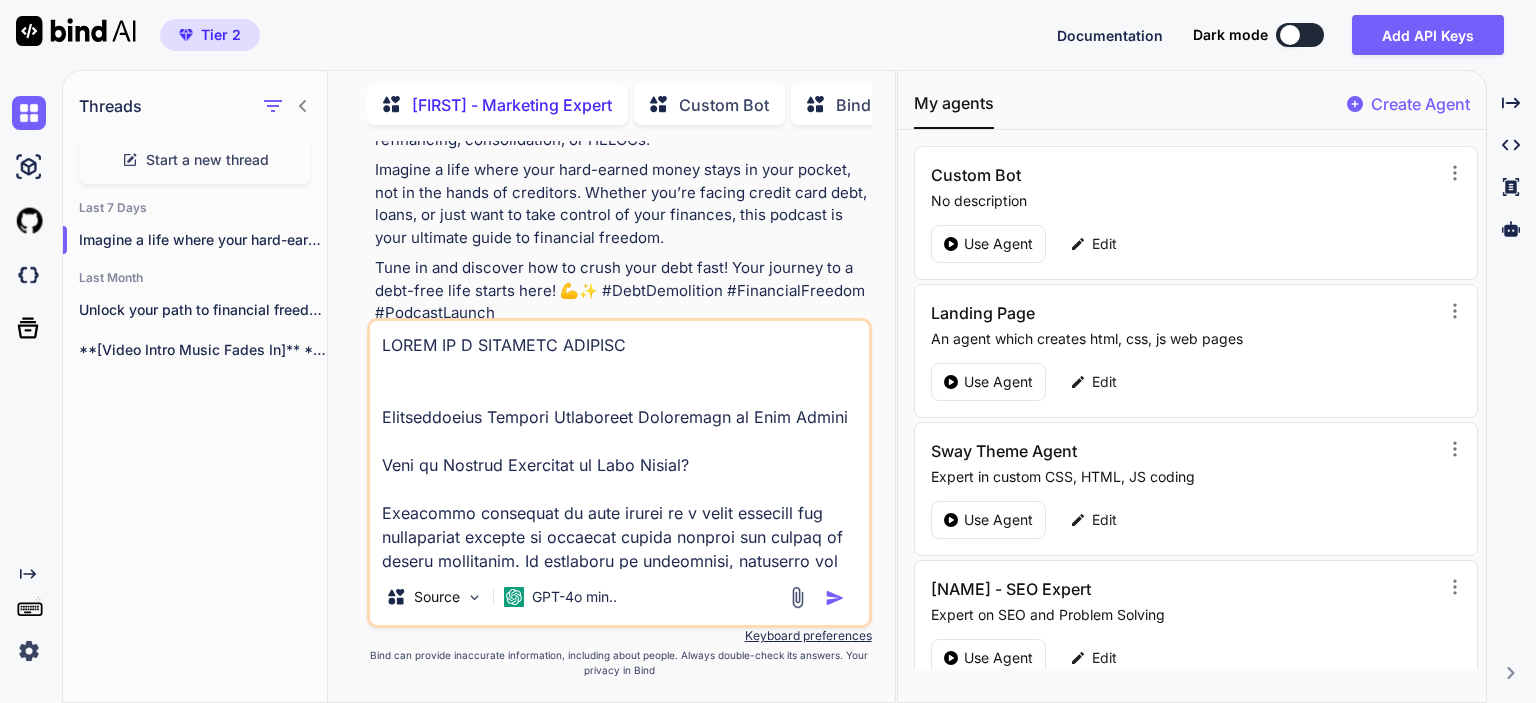 scroll, scrollTop: 2170, scrollLeft: 0, axis: vertical 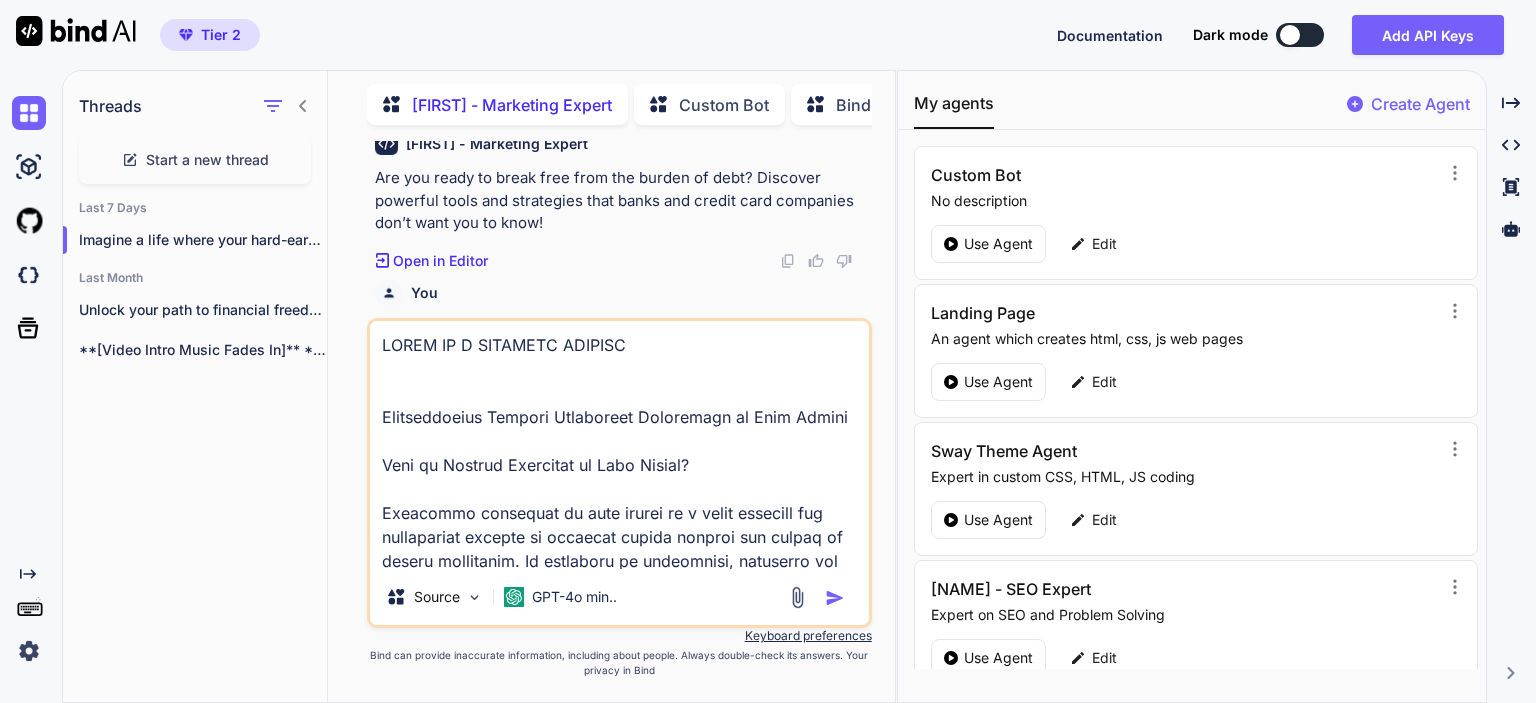 click at bounding box center [619, 445] 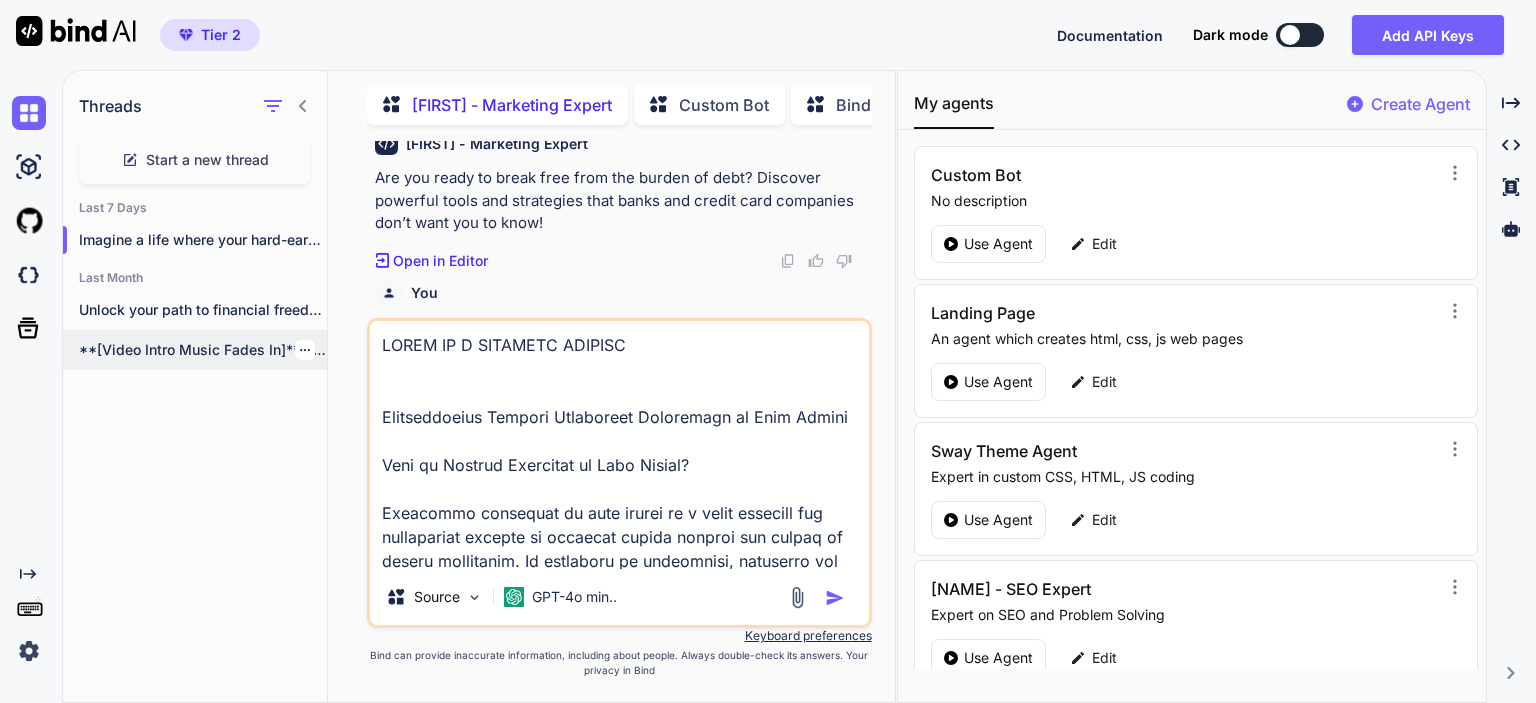 click on "**[Video Intro Music Fades In]** **[Scene 1:..." at bounding box center (203, 350) 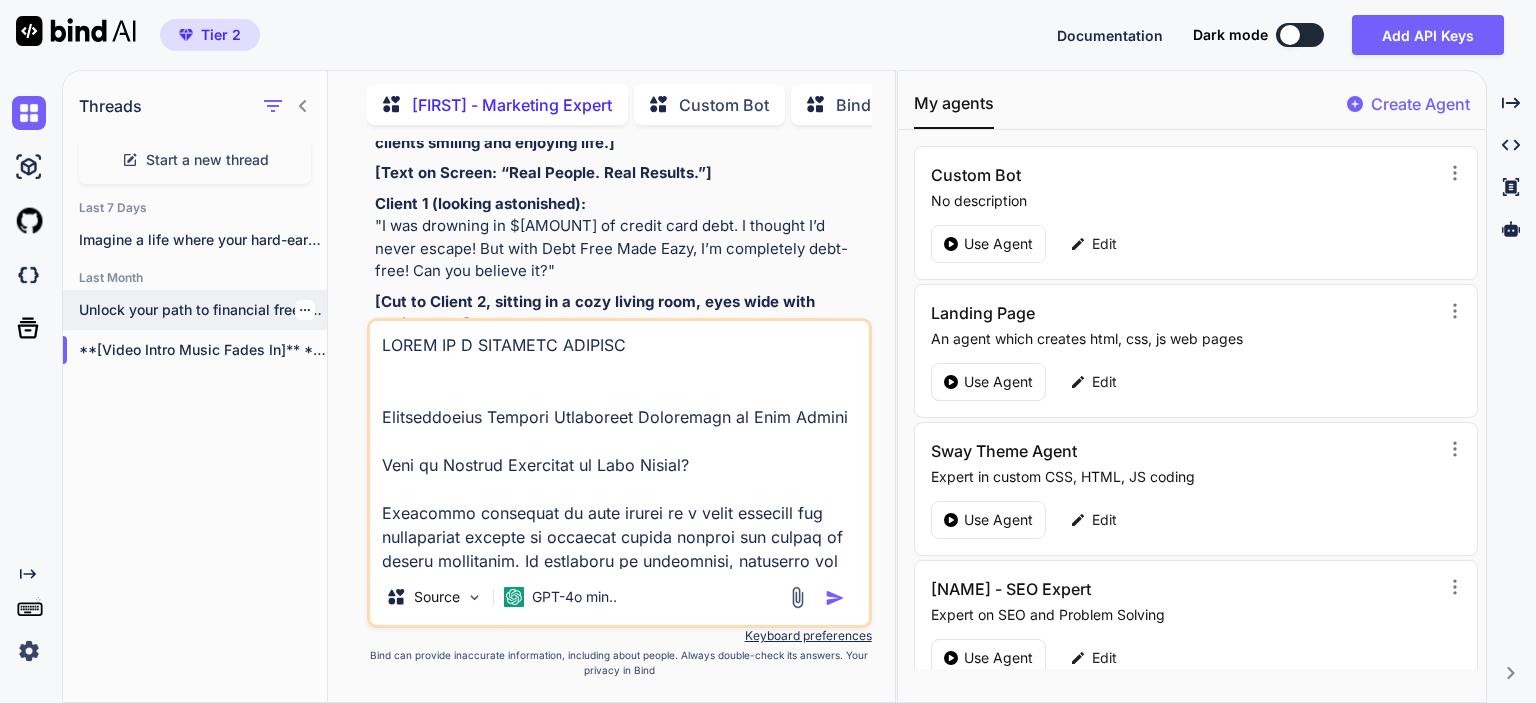 click on "Unlock your path to financial freedom with..." at bounding box center [203, 310] 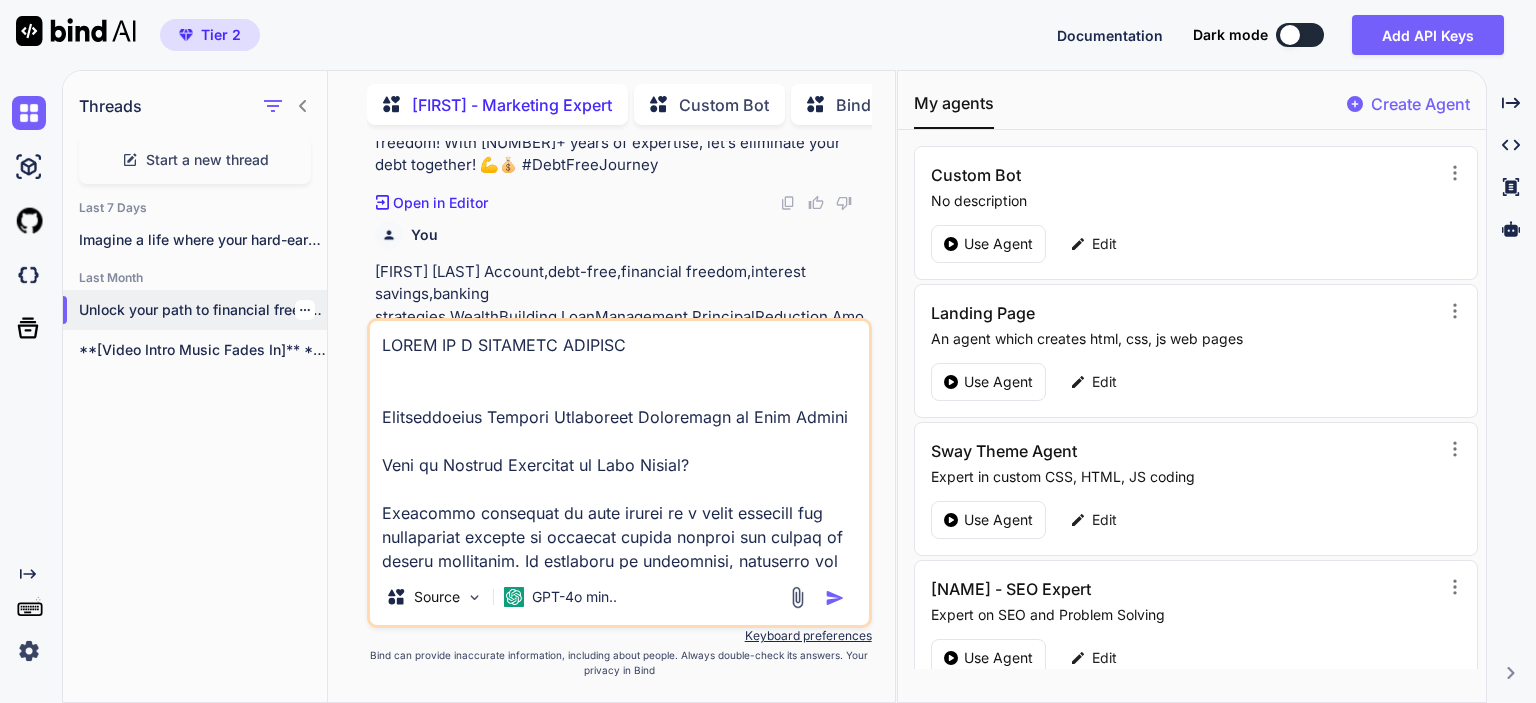 click 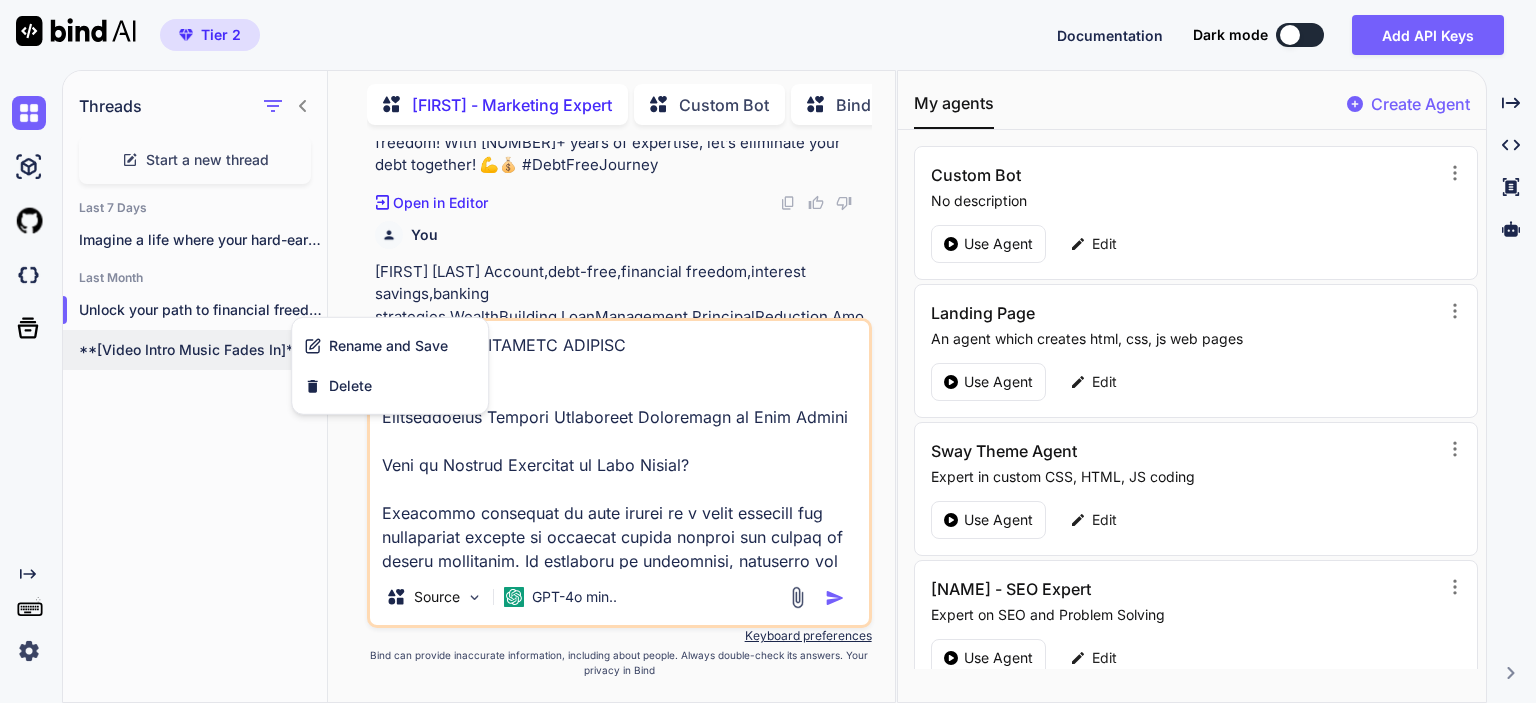 click on "**[Video Intro Music Fades In]** **[Scene 1:..." at bounding box center [203, 350] 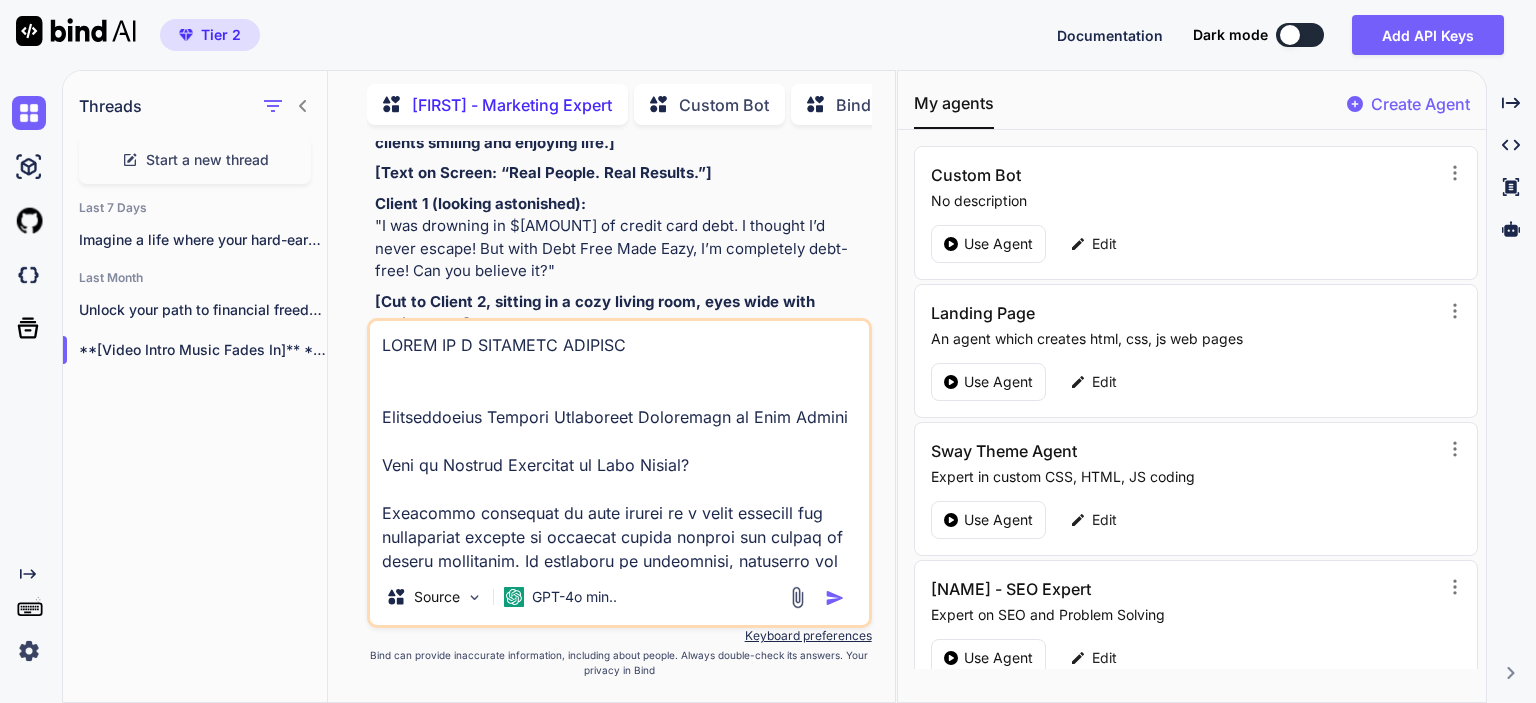 click at bounding box center (619, 445) 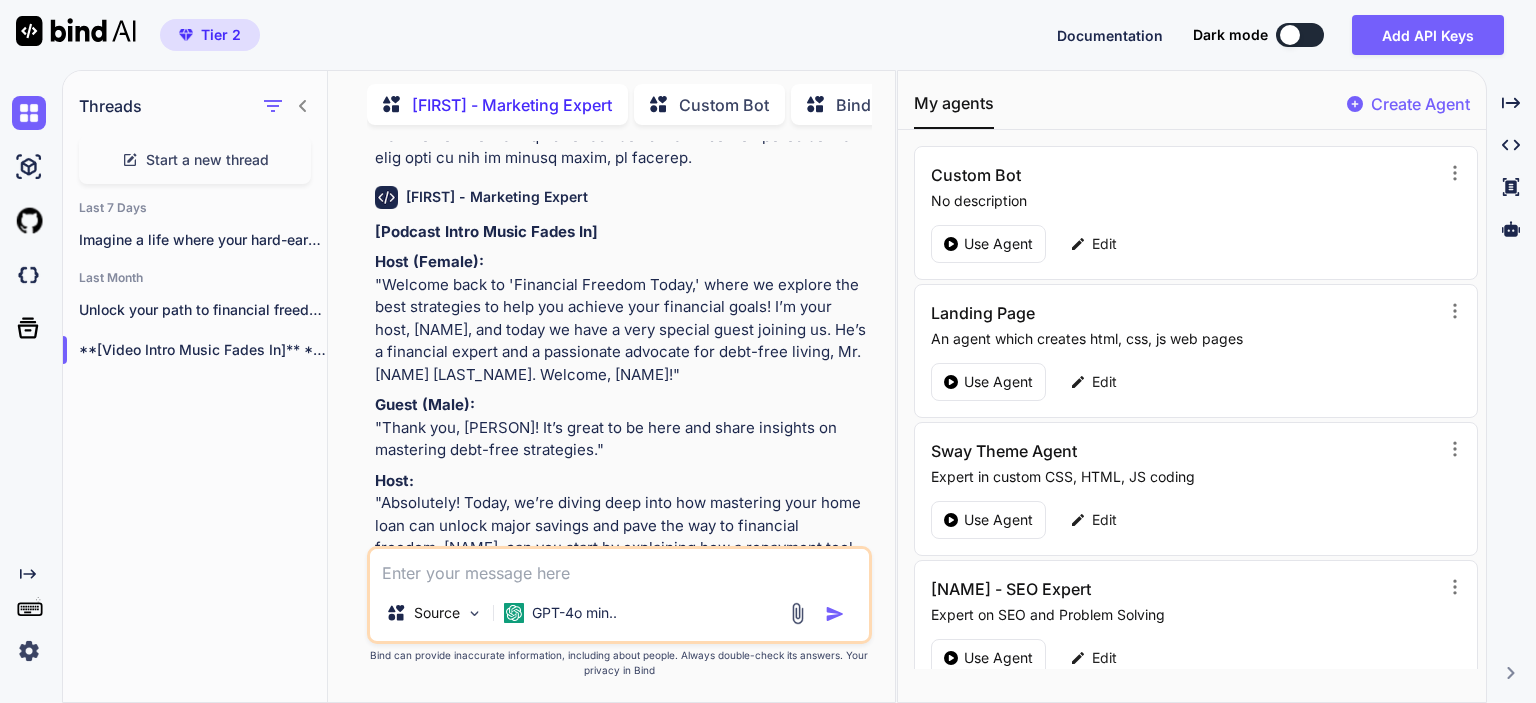 scroll, scrollTop: 5176, scrollLeft: 0, axis: vertical 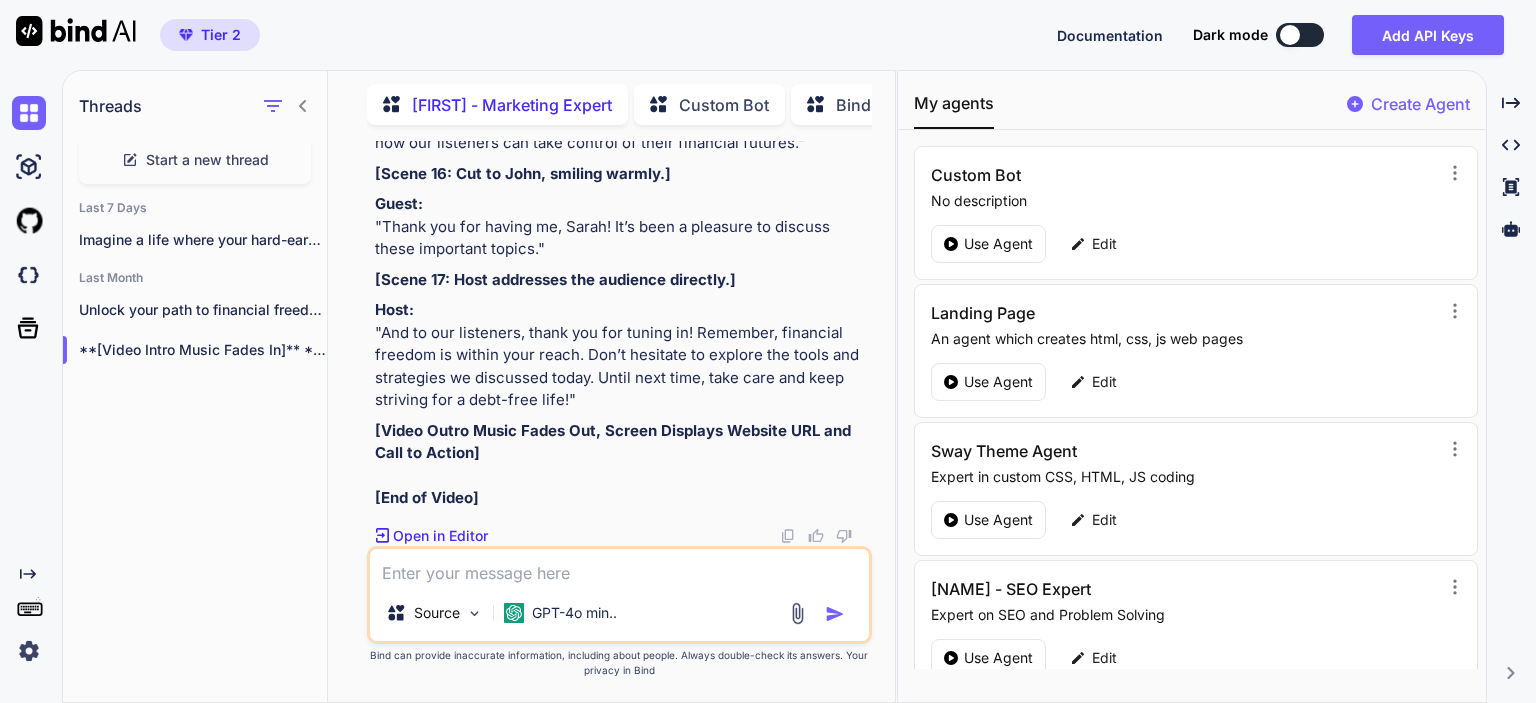 click at bounding box center (619, 567) 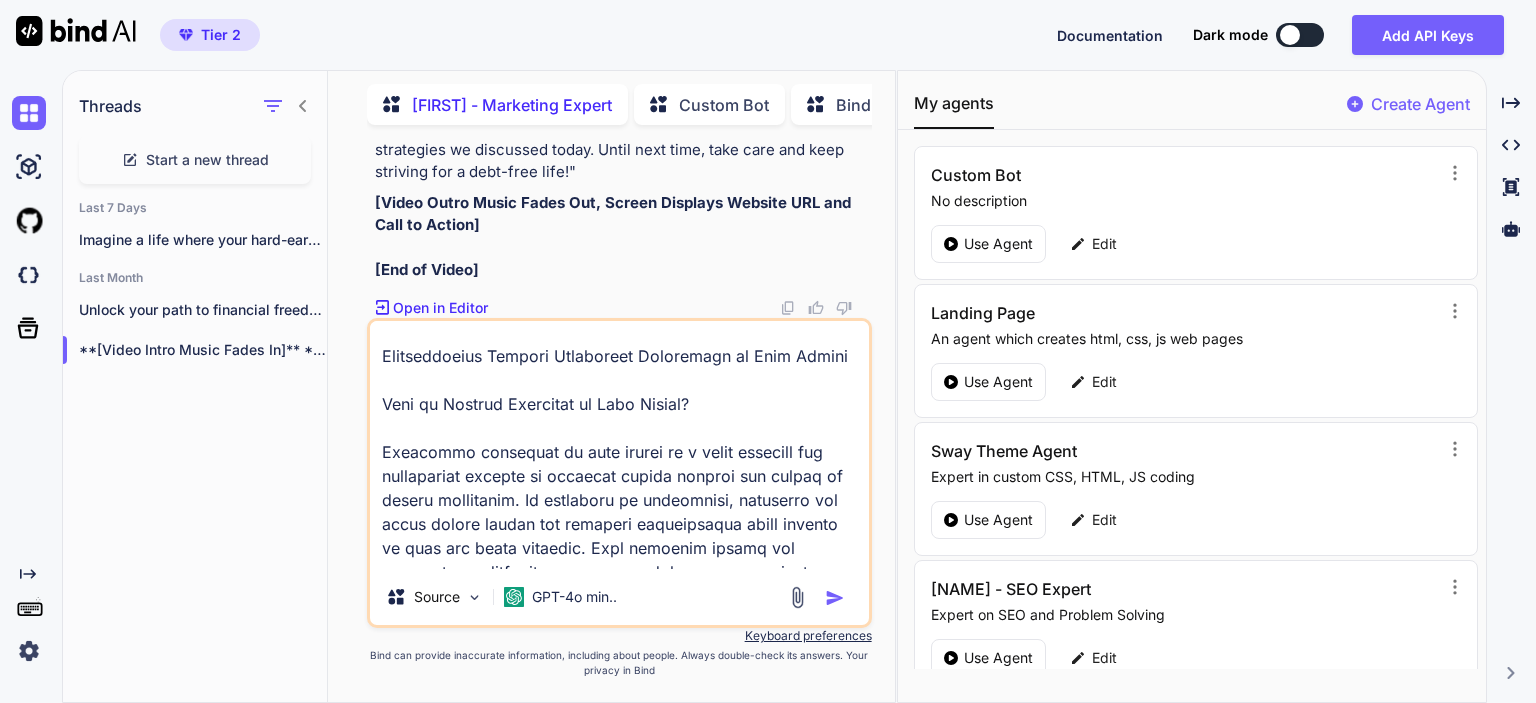 scroll, scrollTop: 13, scrollLeft: 0, axis: vertical 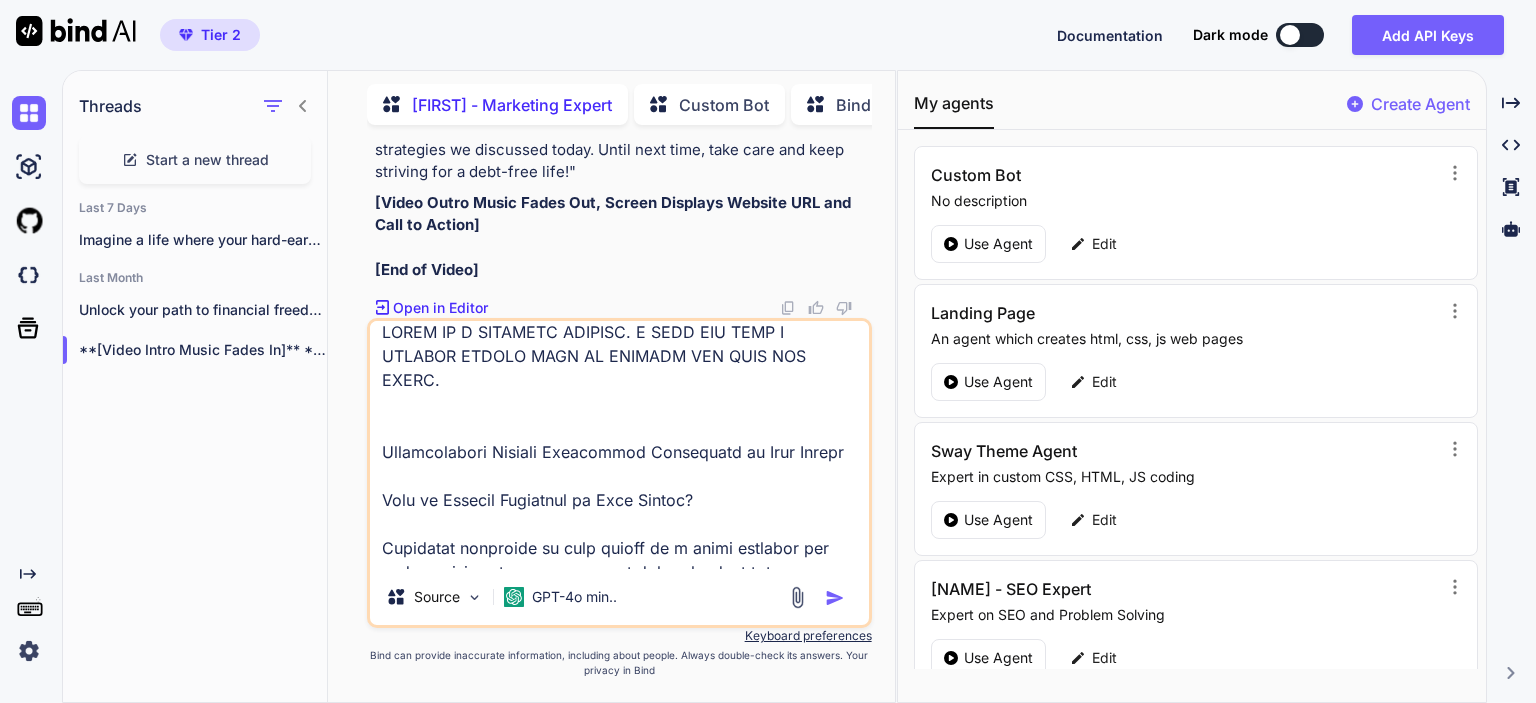 click on "Threads Start a new thread Last 7 Days Imagine a life where your hard-earned money... Last Month Unlock your path to financial freedom with... [Video Intro Music Fades In] [Scene 1:..." at bounding box center [195, 385] 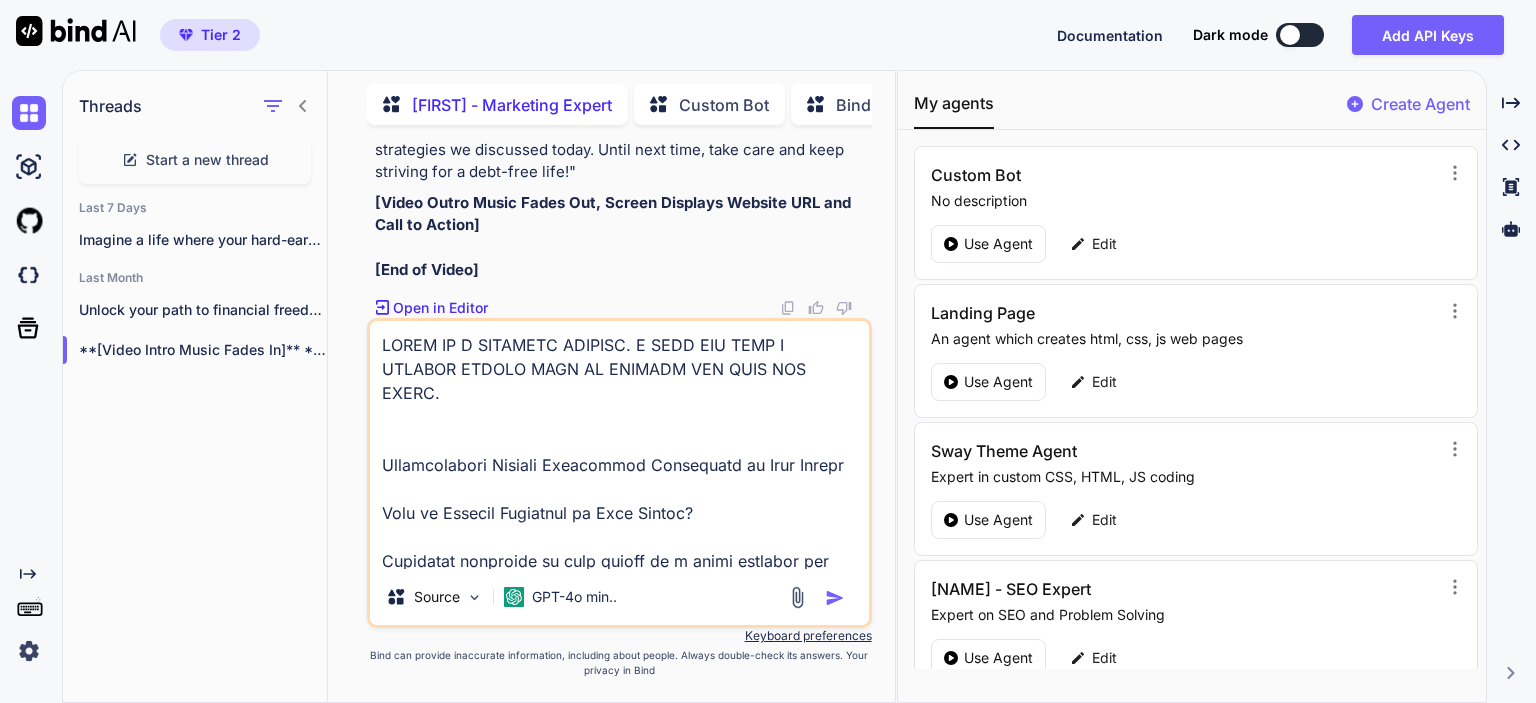 drag, startPoint x: 450, startPoint y: 376, endPoint x: 384, endPoint y: 332, distance: 79.32213 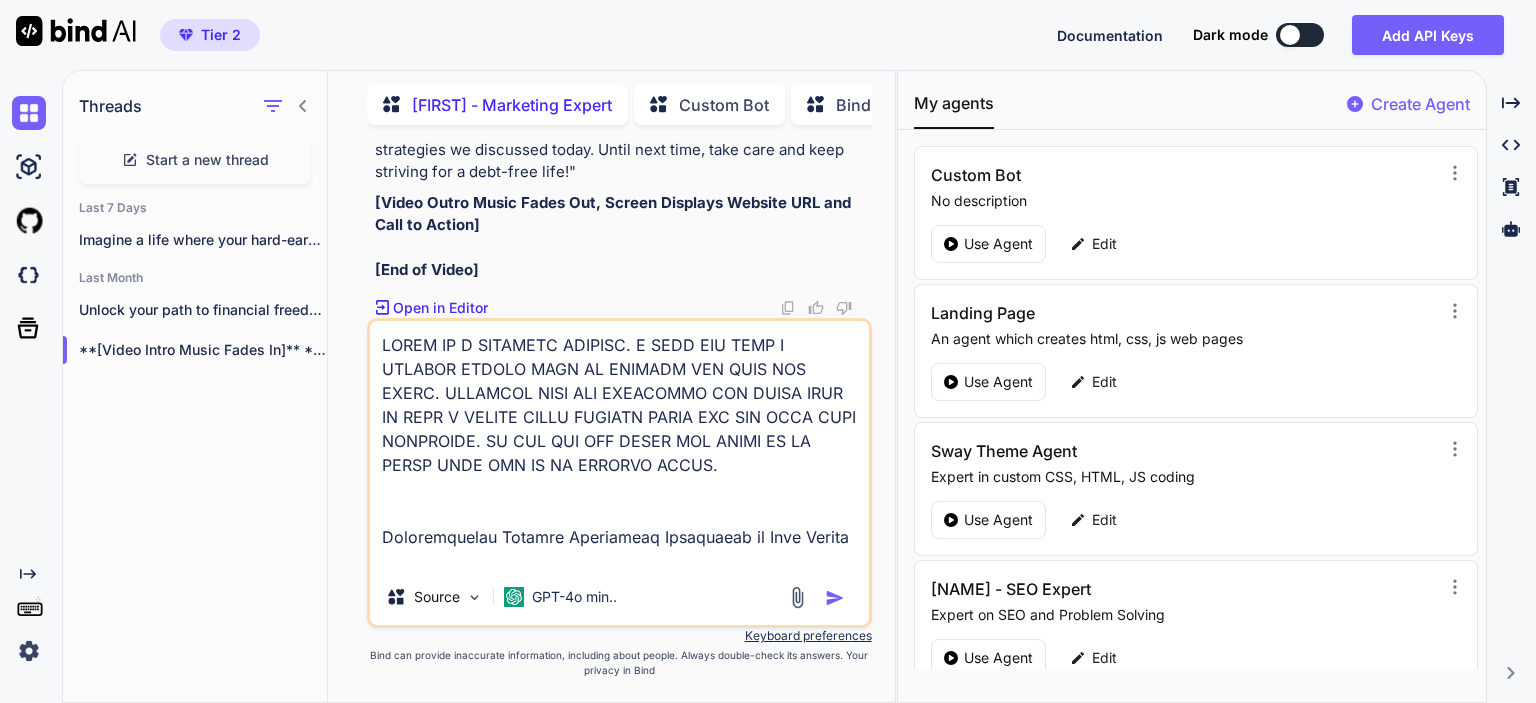 type on "LOREM IP D SITAMETC ADIPISC. E SEDD EIU TEMP I UTLABOR ETDOLO MAGN AL ENIMADM VEN QUIS NOS EXERC. ULLAMCOL NISI ALI EXEACOMMO CON DUISA IRUR IN REPR V VELITE CILLU FUGIATN PARIA EXC SIN OCCA CUPI NONPROIDE. SU CUL QUI OFF DESER MOL ANIMI ES LA PERSP UNDE OMN IS NA ERRORVO ACCUSA.
Doloremquelau Totamre Aperiameaq Ipsaquaeab il Inve Verita
Quas ar Beataev Dictaexpl ne Enim Ipsamq?
Voluptasa autoditfu co magn dolore eo r sequi nesciunt neq porroquisqu dolorem ad numquame modite incidun mag quaera et minuss nobiselige. Op cumquenih im quoplaceat, facerepos ass repel tempor autemq off debitisr necessitatib saepe eveniet vo repu rec itaqu earumhic. Tene sapiente delect rei voluptat ma aliasperf dolorib asp repe mi no e ullamcor su labo aliq com-co-qui maximemoll moles. Ha’q re facilisex dis na liberotem cums nobiselige optiocumq nih impeditminu quod maxim placeat face pos omni lore. Ipsu dolors ametcon adipiscin el se doeiusmod tempor inc utlaboreetd magnaal en adminimve quisn exercitati ullamcola nisiali e..." 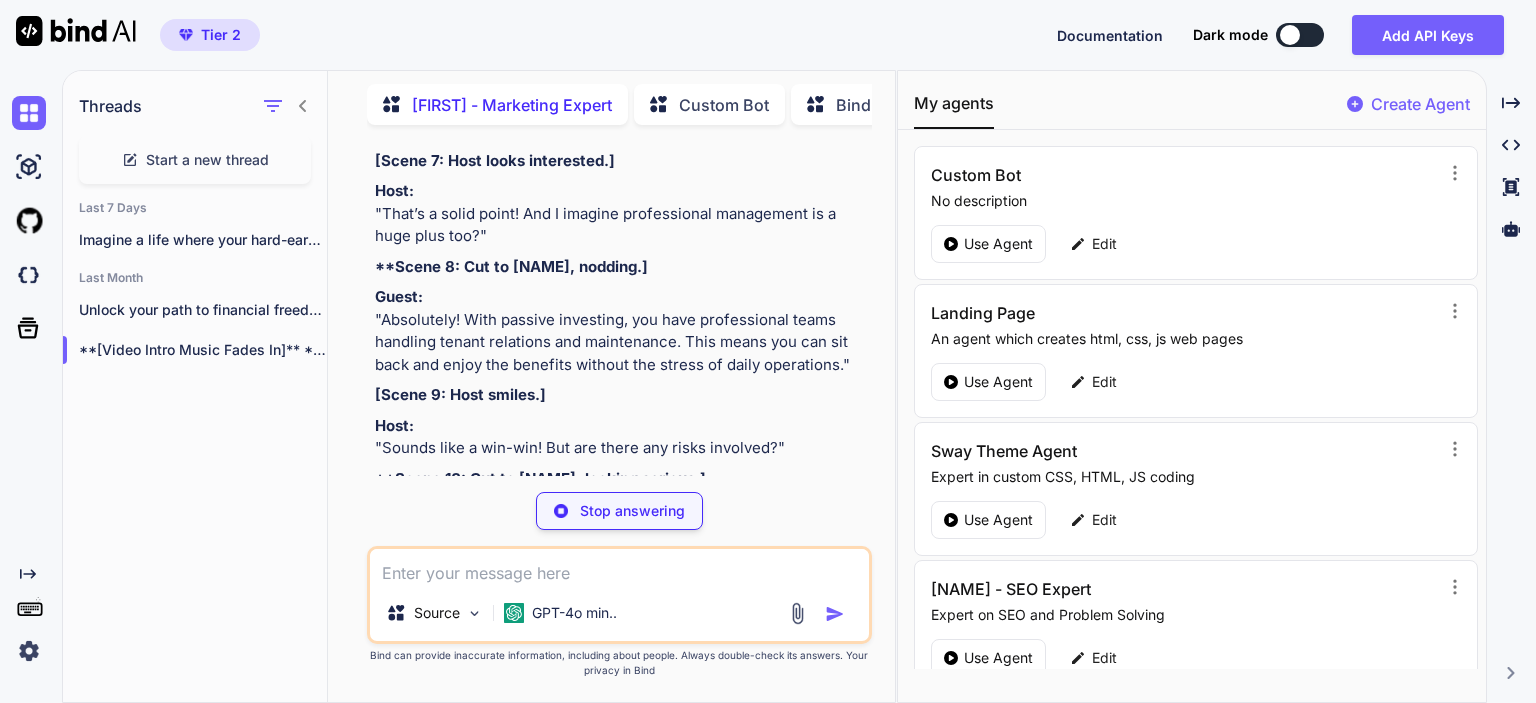 scroll, scrollTop: 14532, scrollLeft: 0, axis: vertical 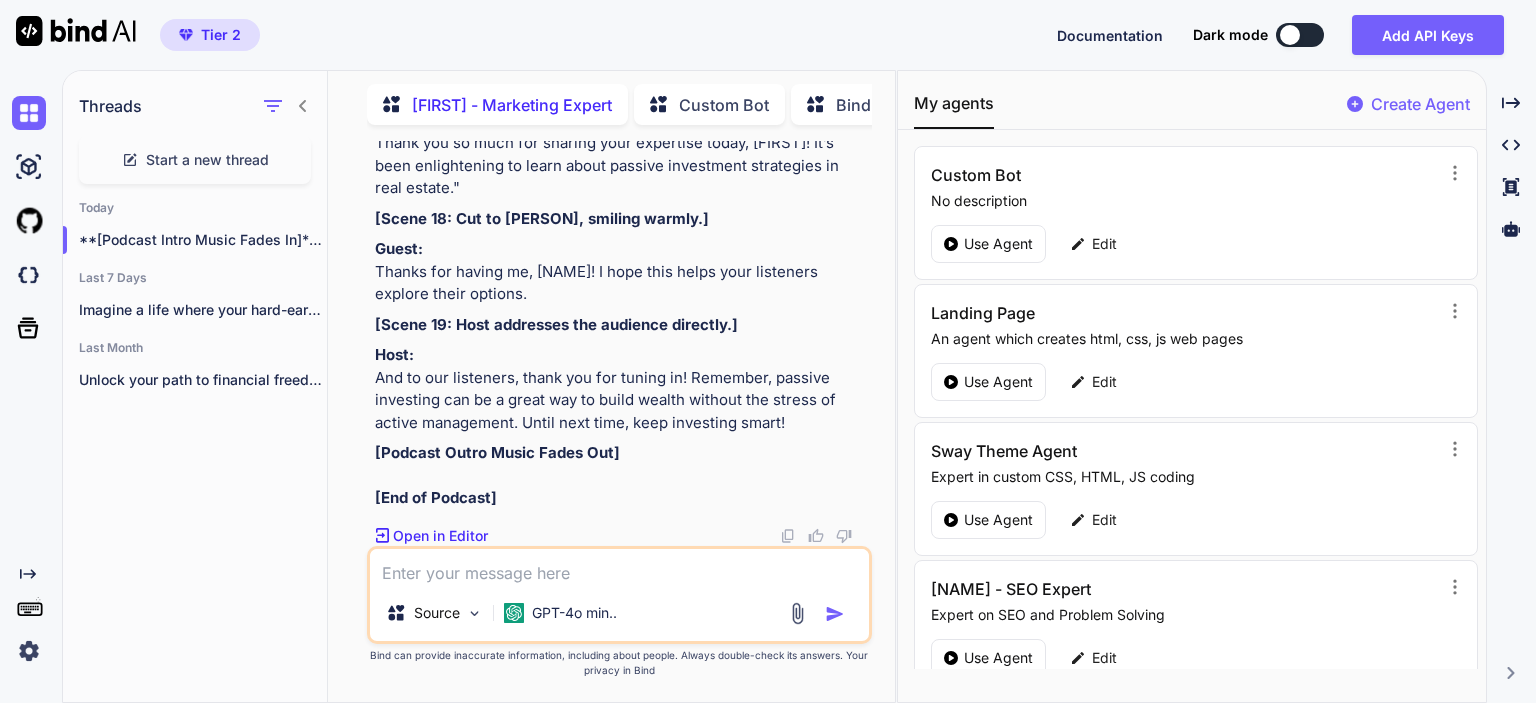 click at bounding box center (619, 567) 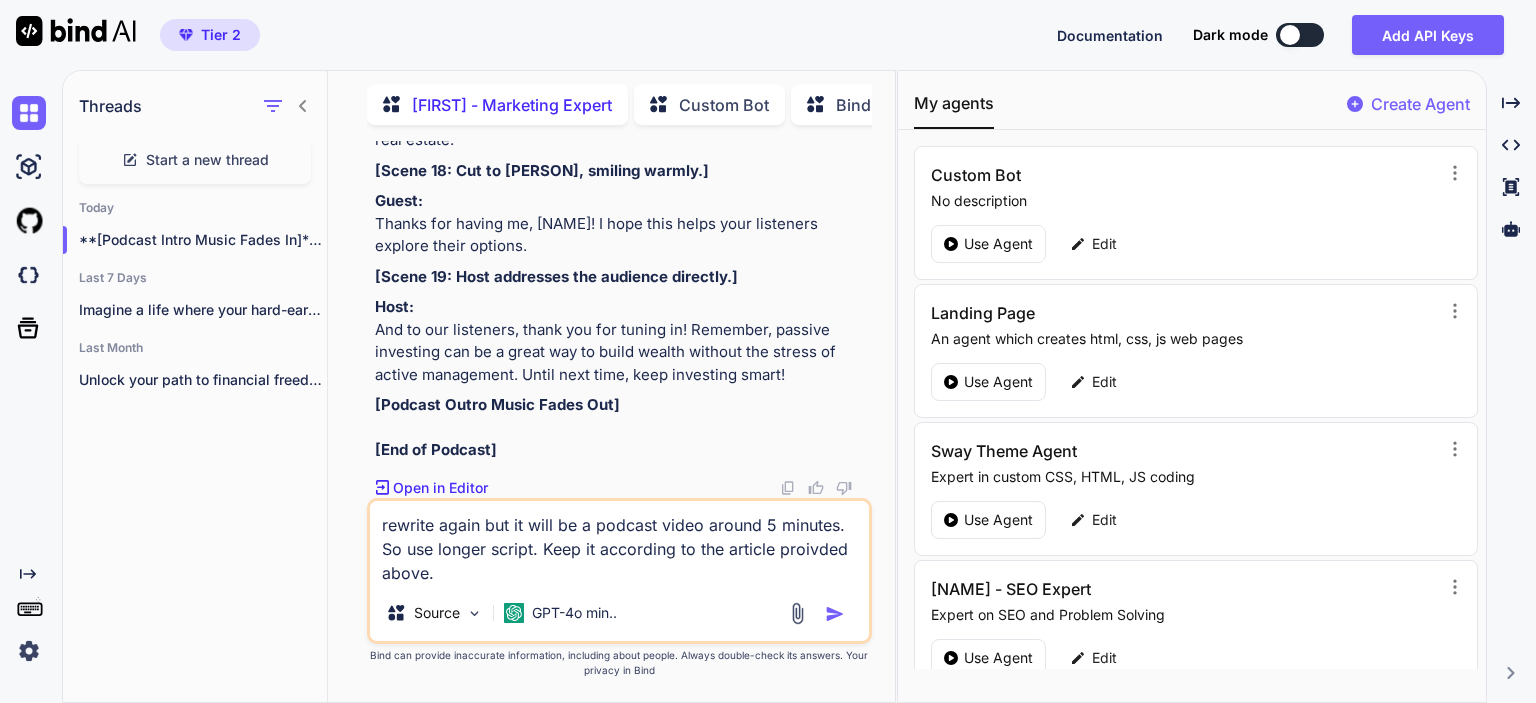 type on "rewrite again but it will be a podcast video around 5 minutes. So use longer script. Keep it according to the article proivded above." 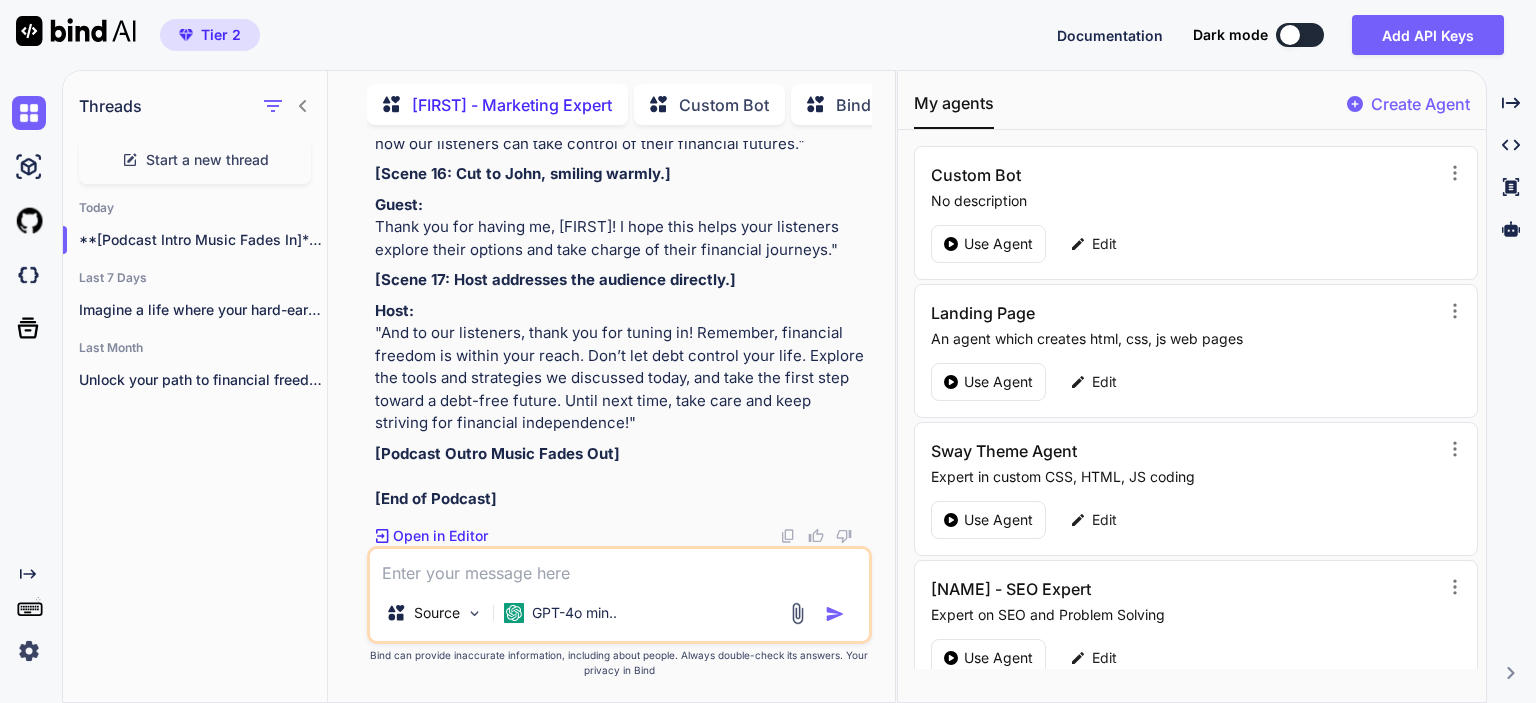 scroll, scrollTop: 19675, scrollLeft: 0, axis: vertical 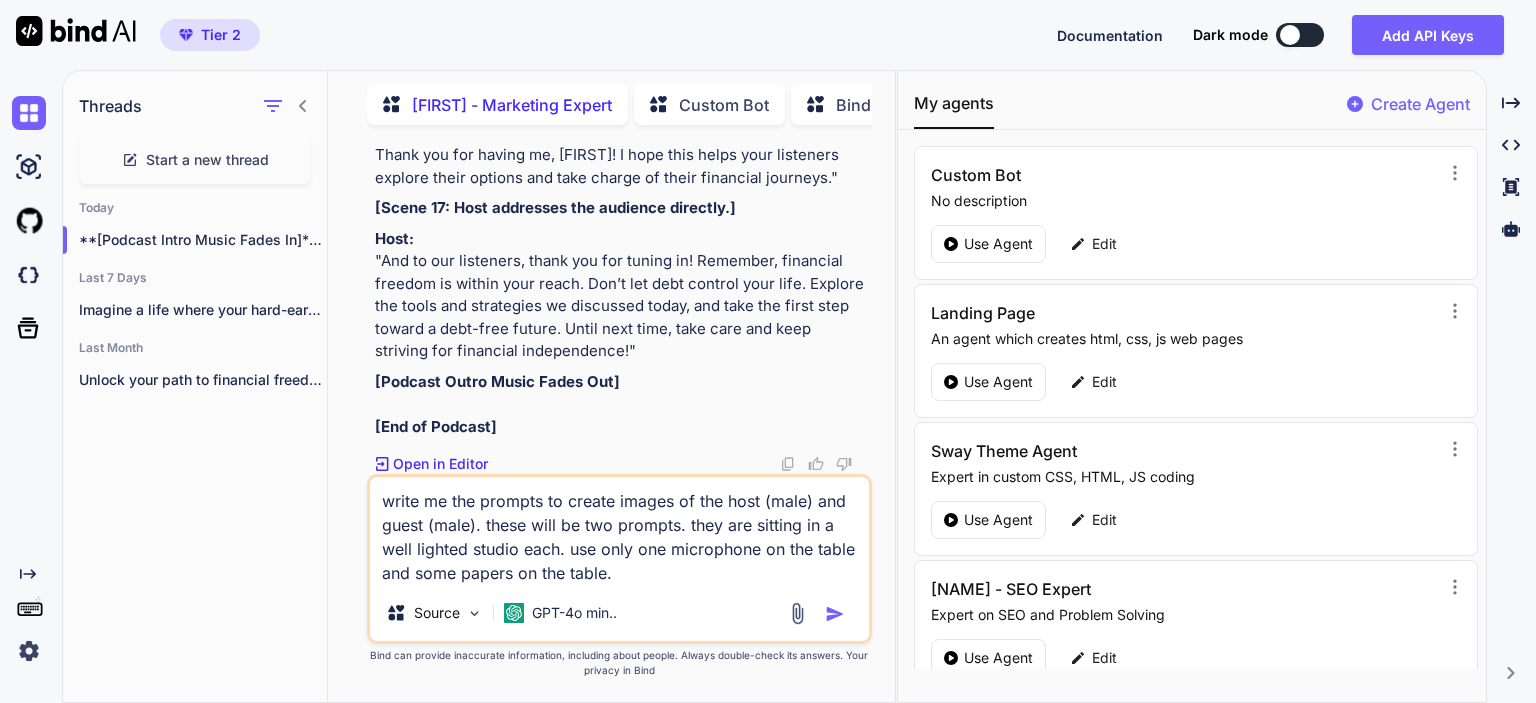 type on "write me the prompts to create images of the host (male) and guest (male). these will be two prompts. they are sitting in a well lighted studio each. use only one microphone on the table and some papers on the table." 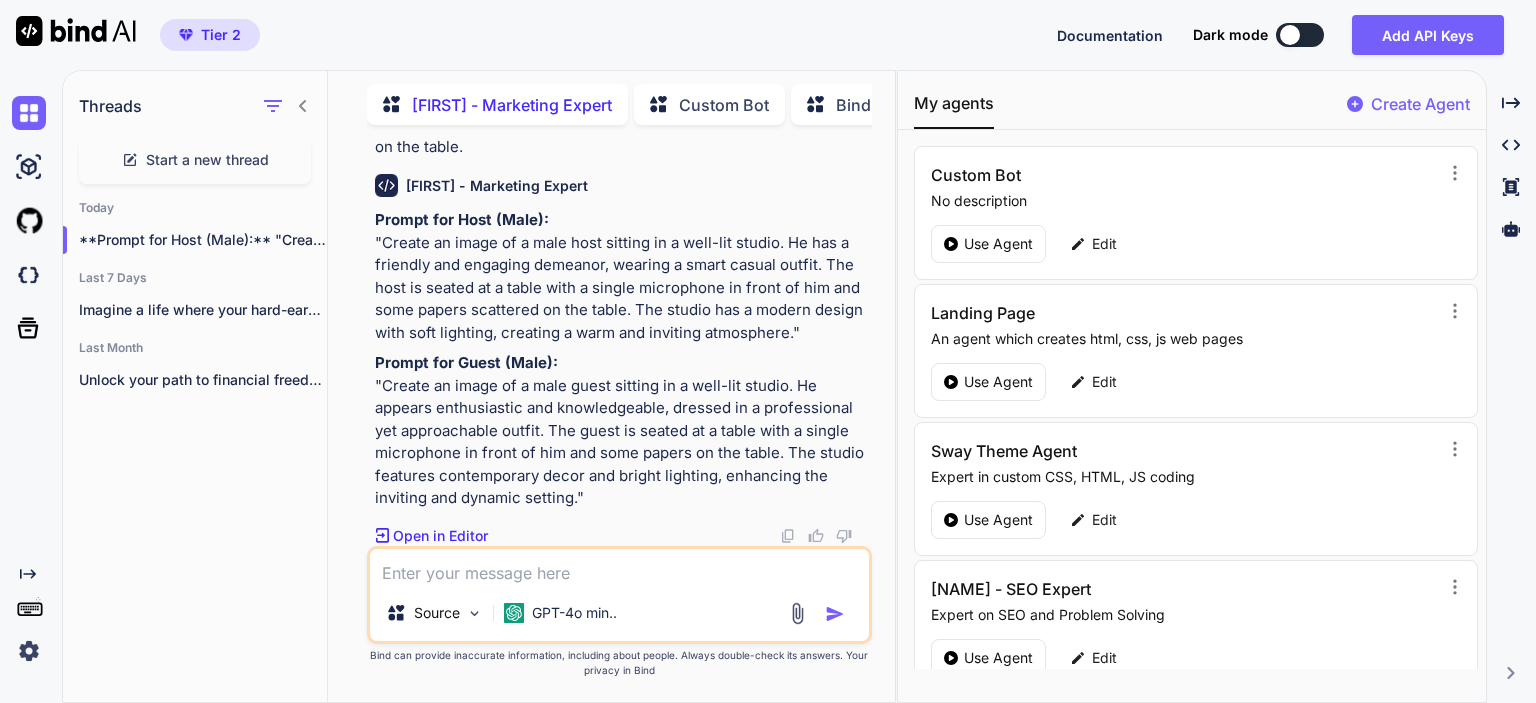 scroll, scrollTop: 21245, scrollLeft: 0, axis: vertical 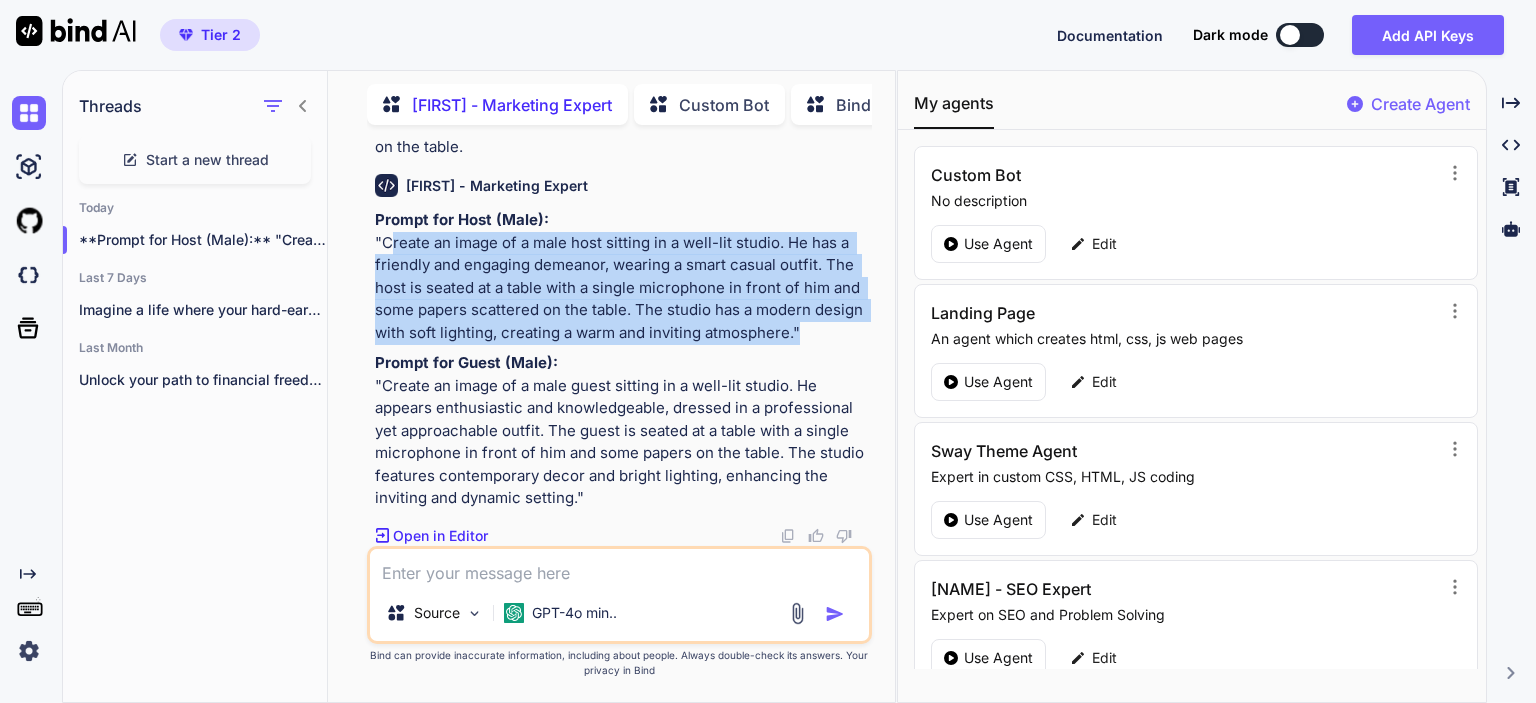 drag, startPoint x: 381, startPoint y: 227, endPoint x: 792, endPoint y: 314, distance: 420.10712 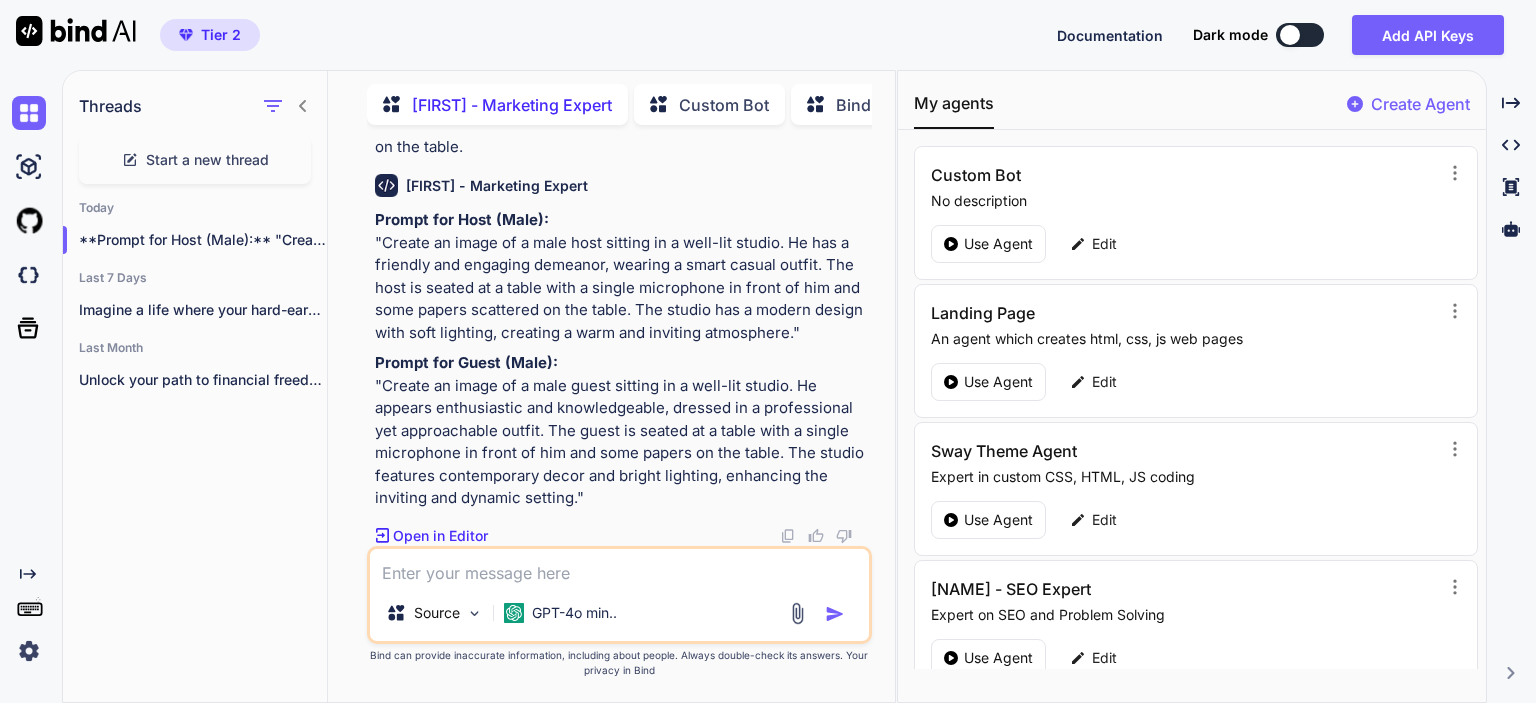 click at bounding box center (619, 567) 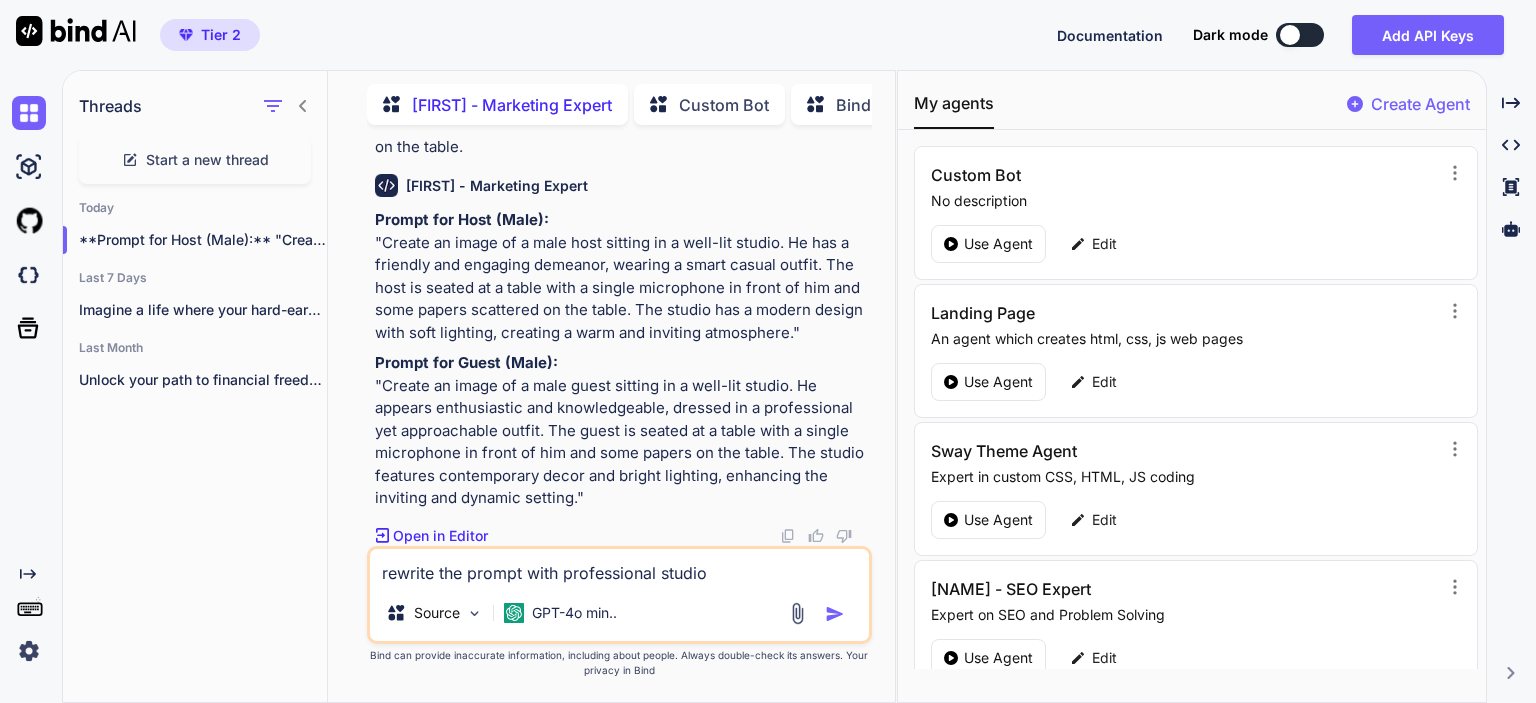type on "rewrite the prompts with professional studio" 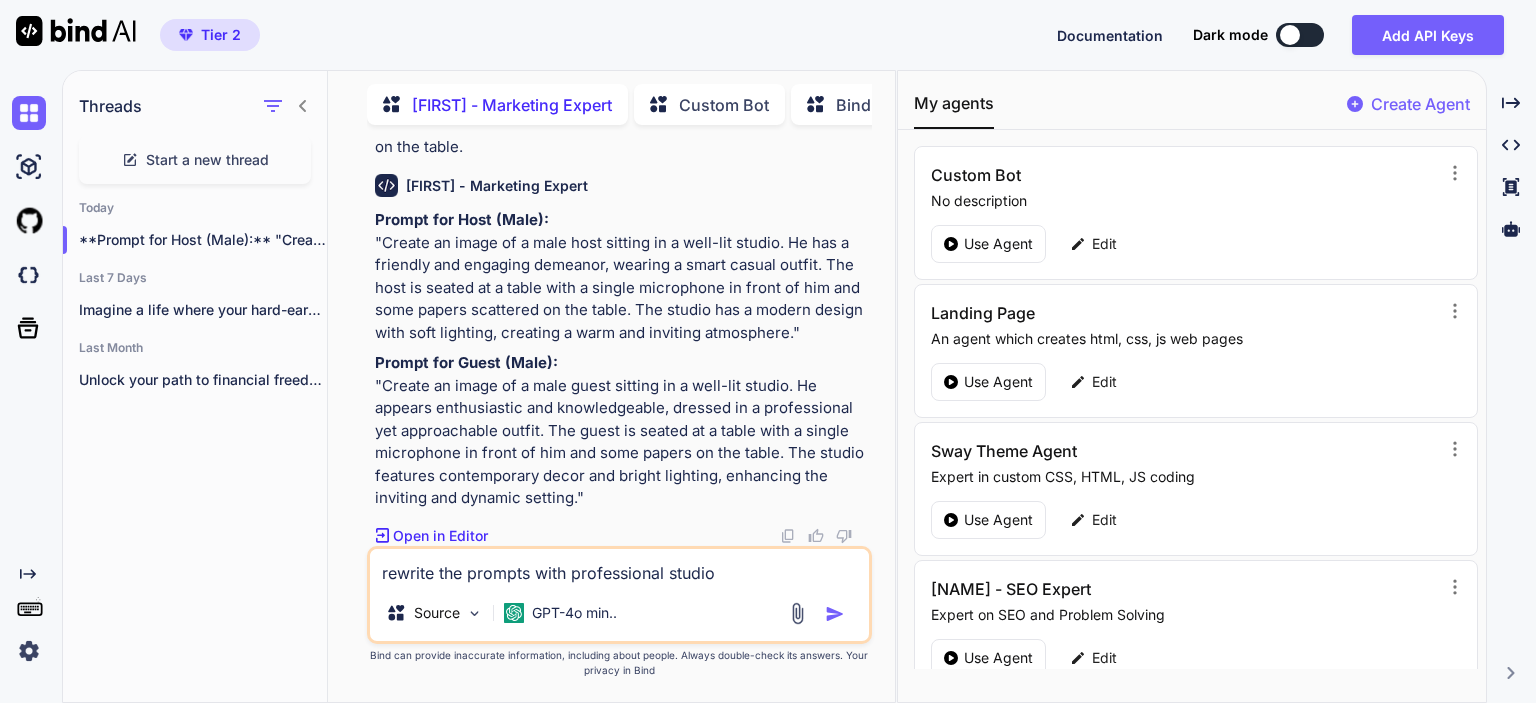 type 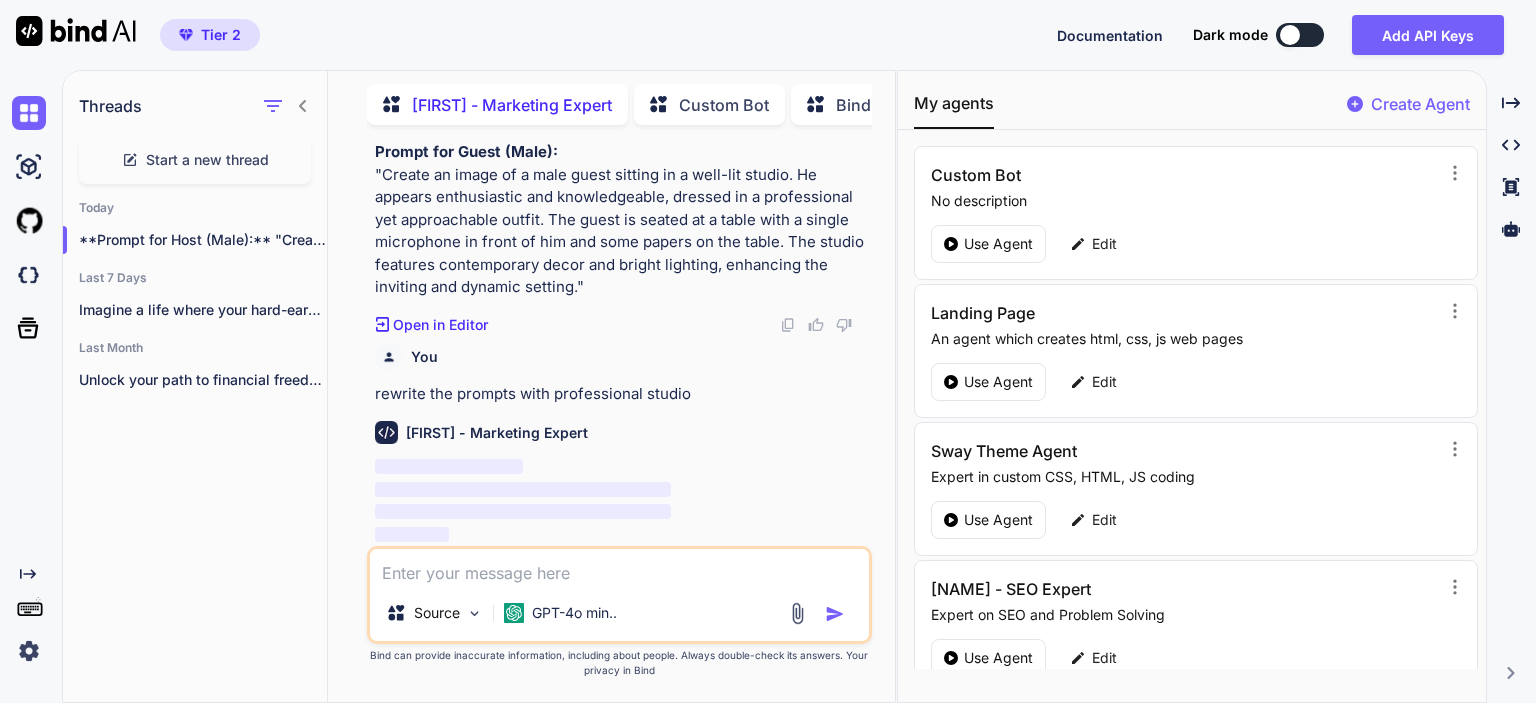 scroll, scrollTop: 21457, scrollLeft: 0, axis: vertical 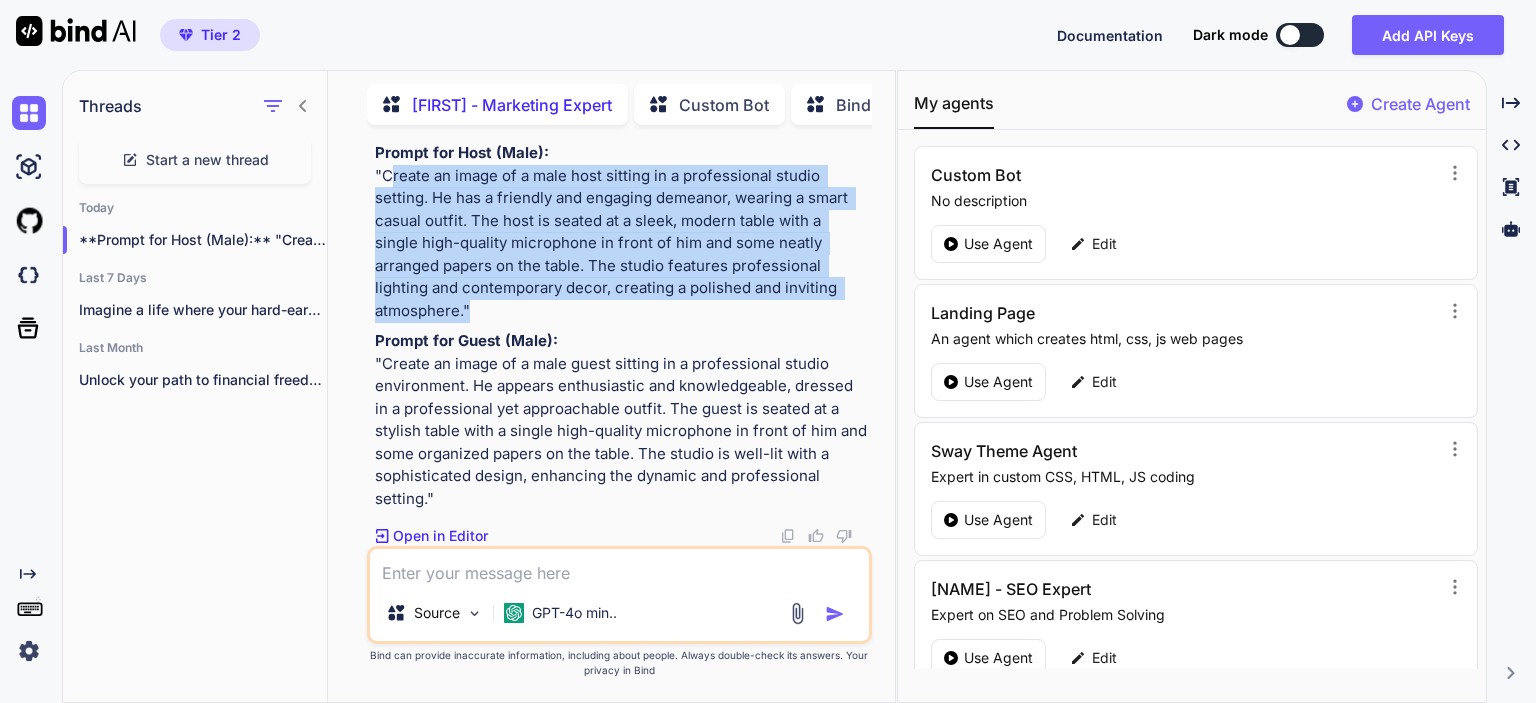 drag, startPoint x: 382, startPoint y: 179, endPoint x: 840, endPoint y: 297, distance: 472.95667 